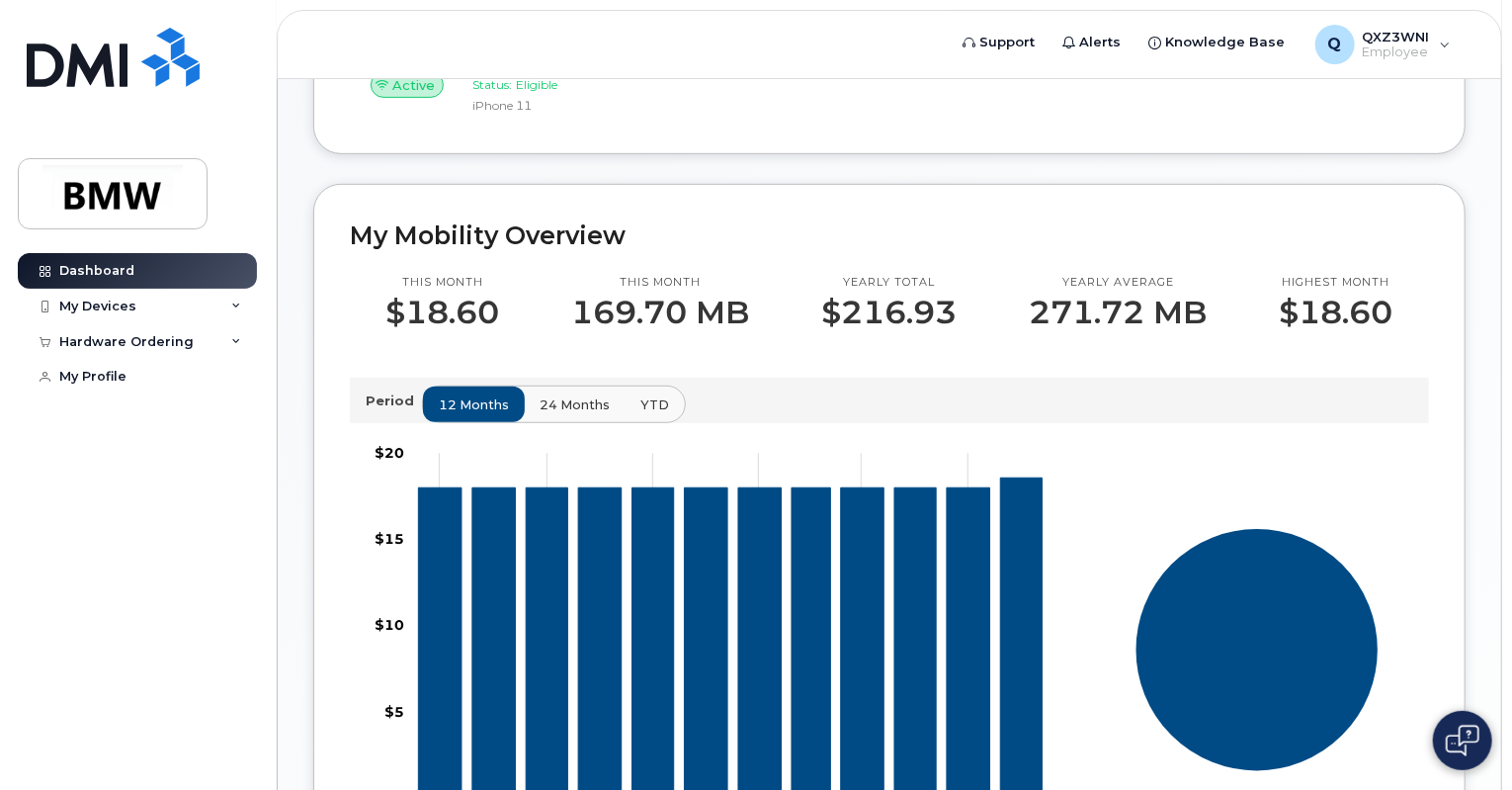 scroll, scrollTop: 27, scrollLeft: 0, axis: vertical 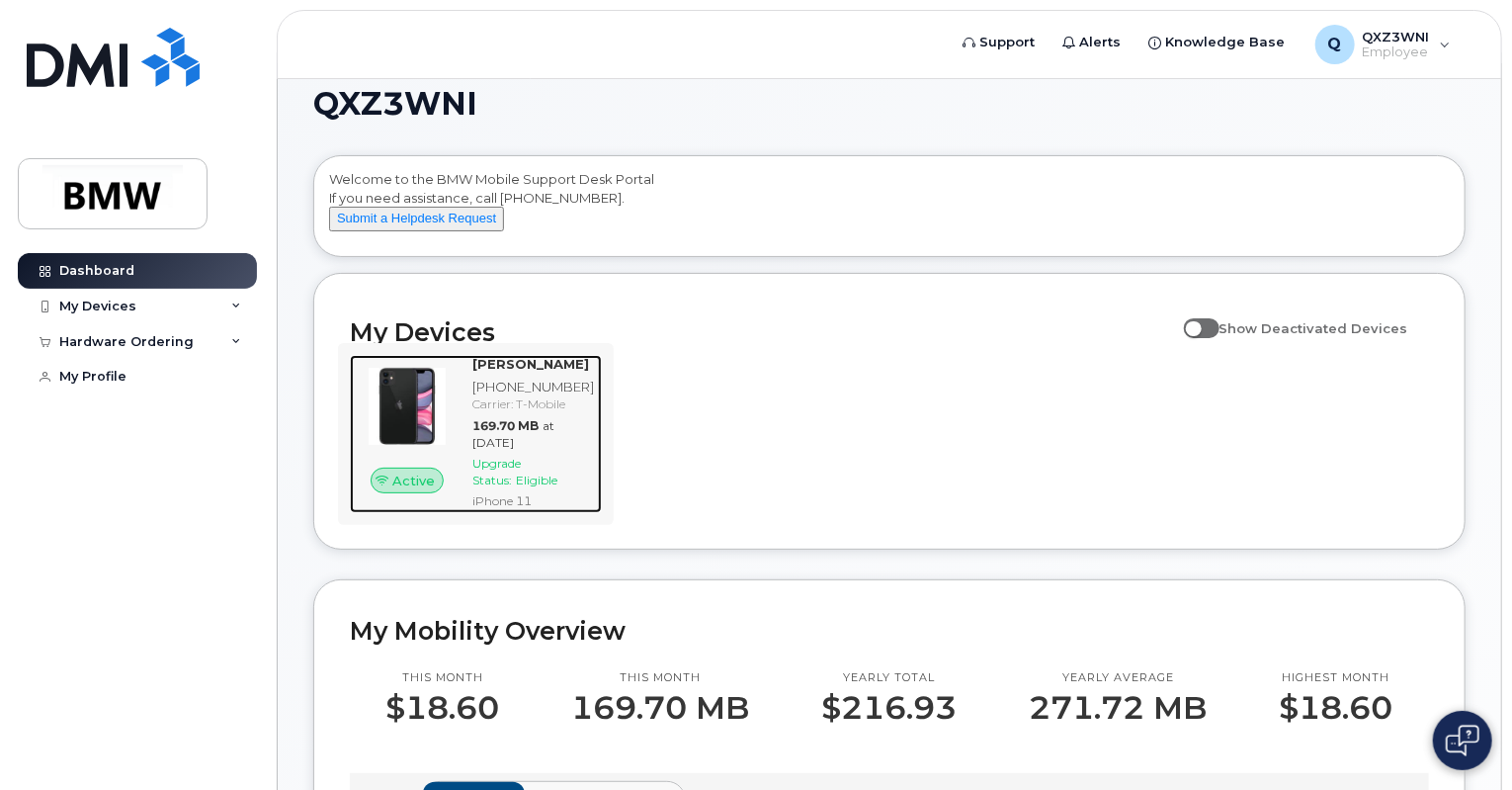 click on "Active" 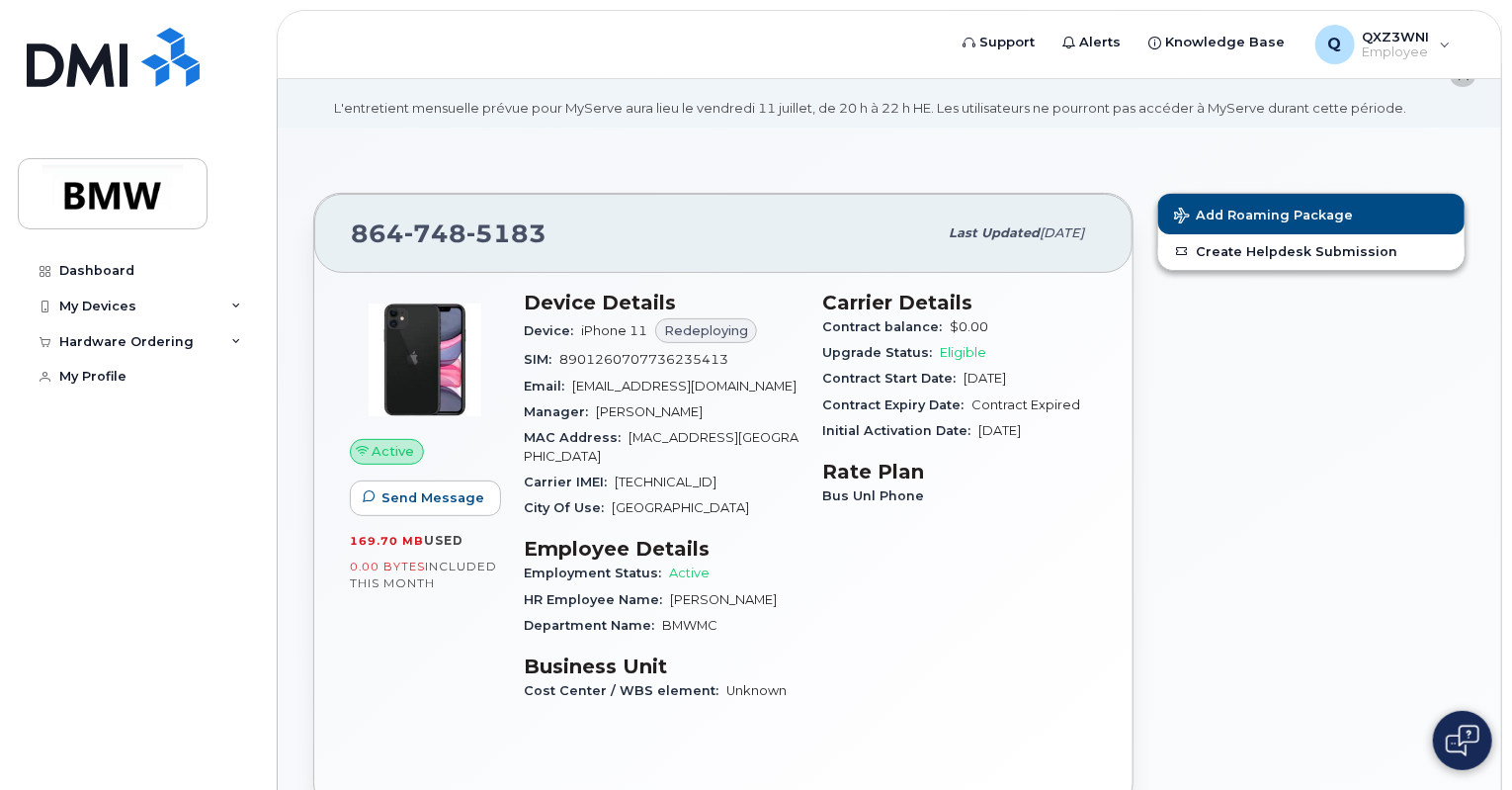 scroll, scrollTop: 99, scrollLeft: 0, axis: vertical 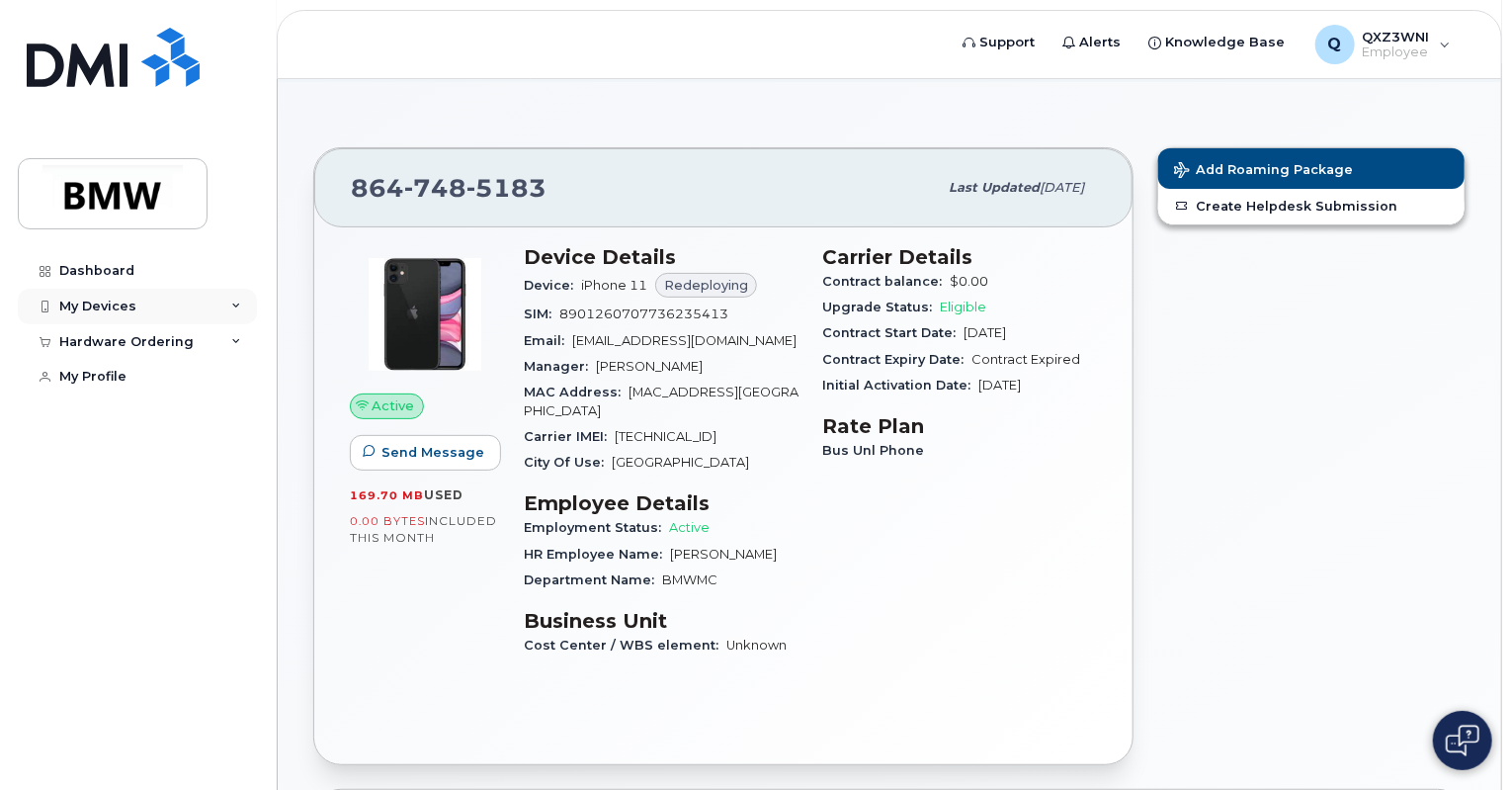 click on "My Devices" 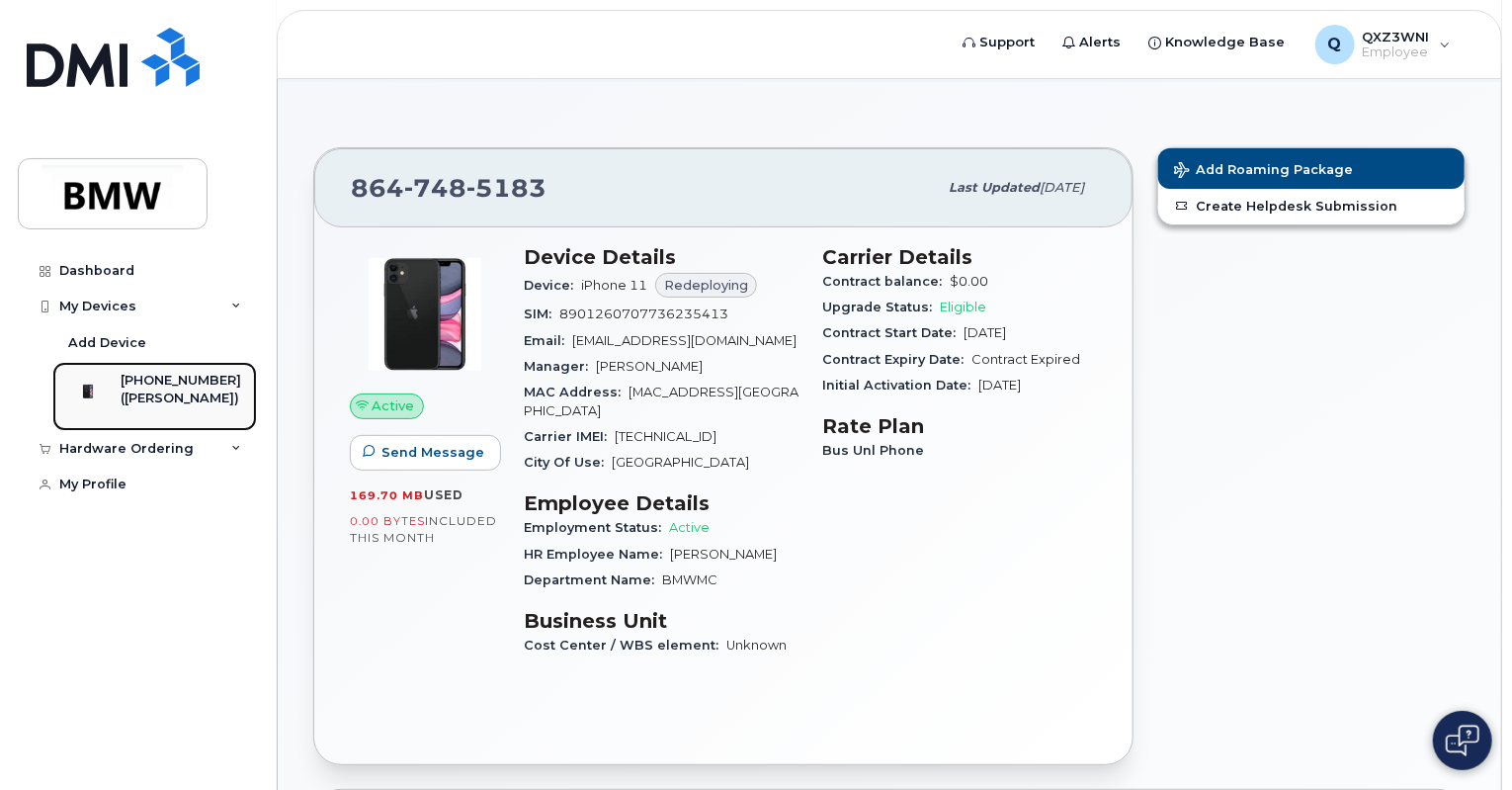 click on "([PERSON_NAME])" 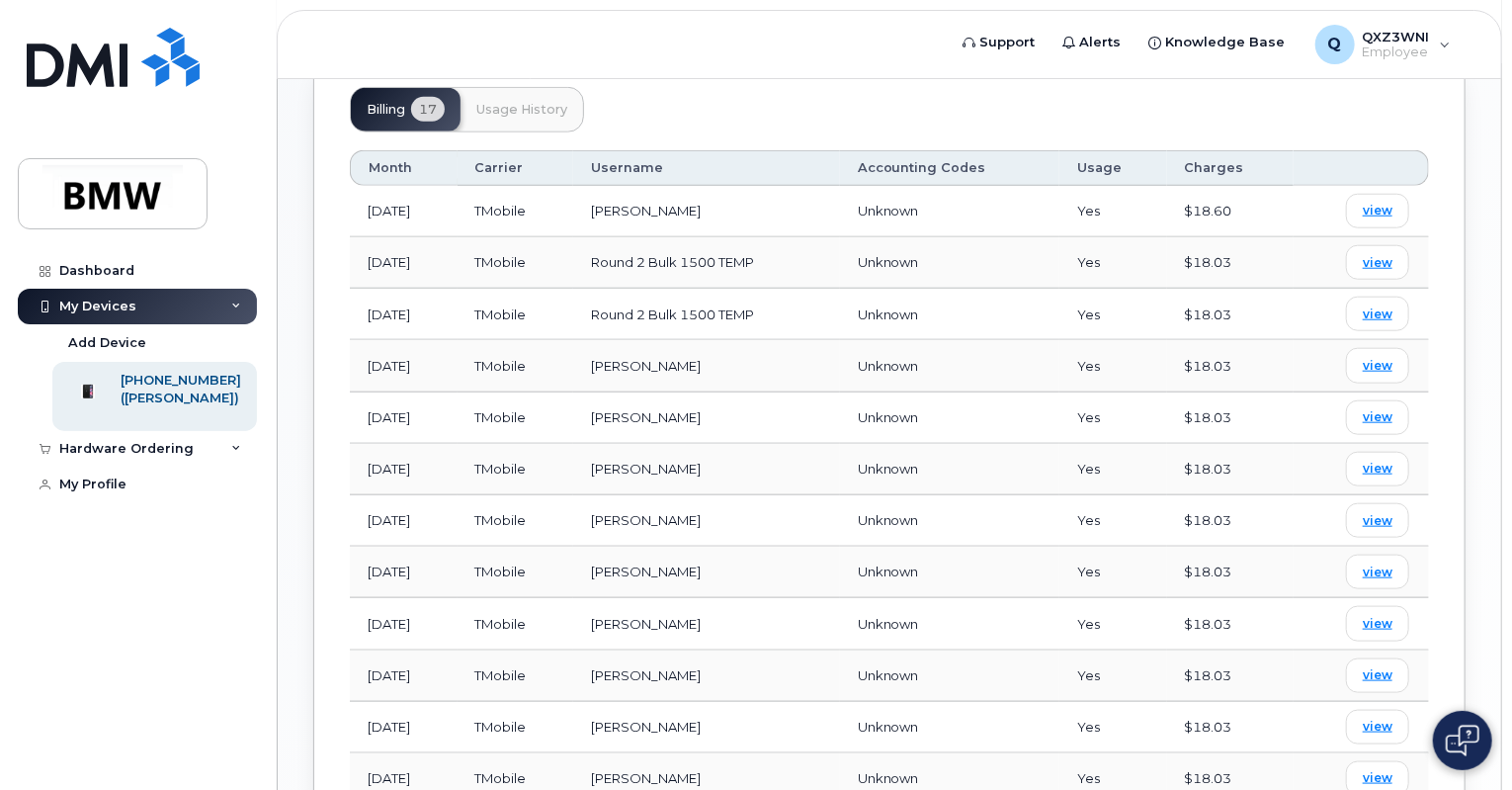 scroll, scrollTop: 442, scrollLeft: 0, axis: vertical 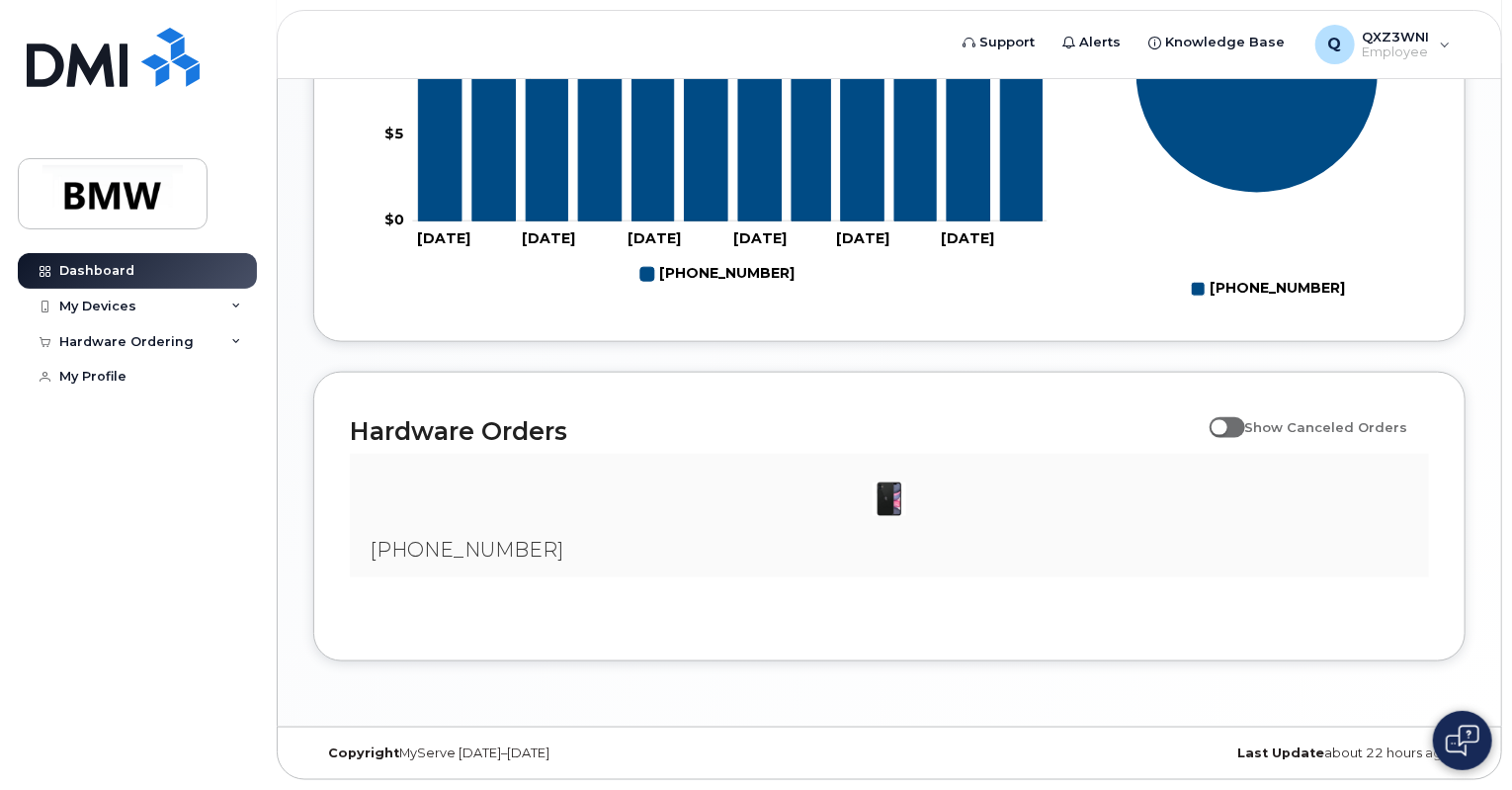 click 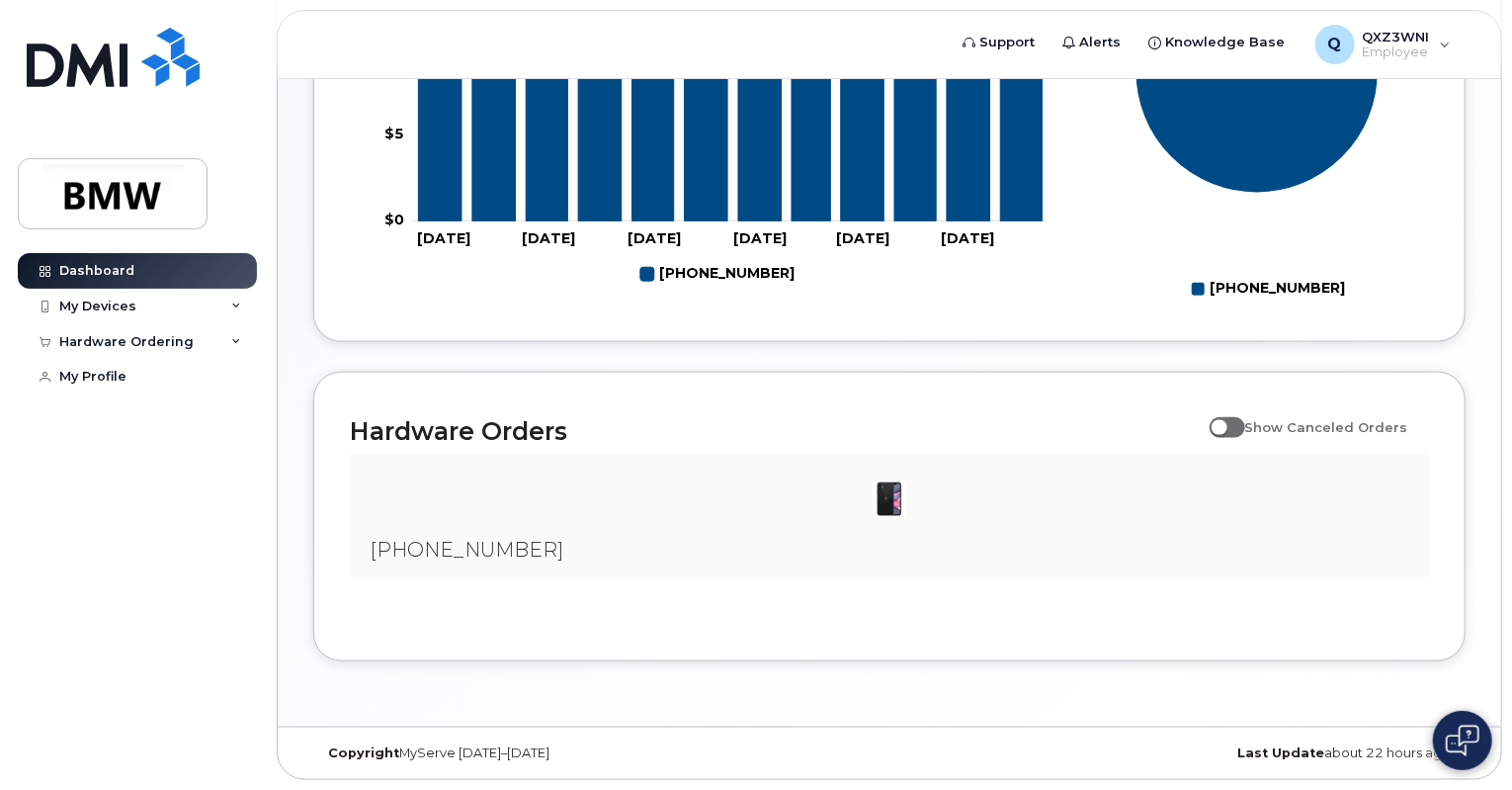 click 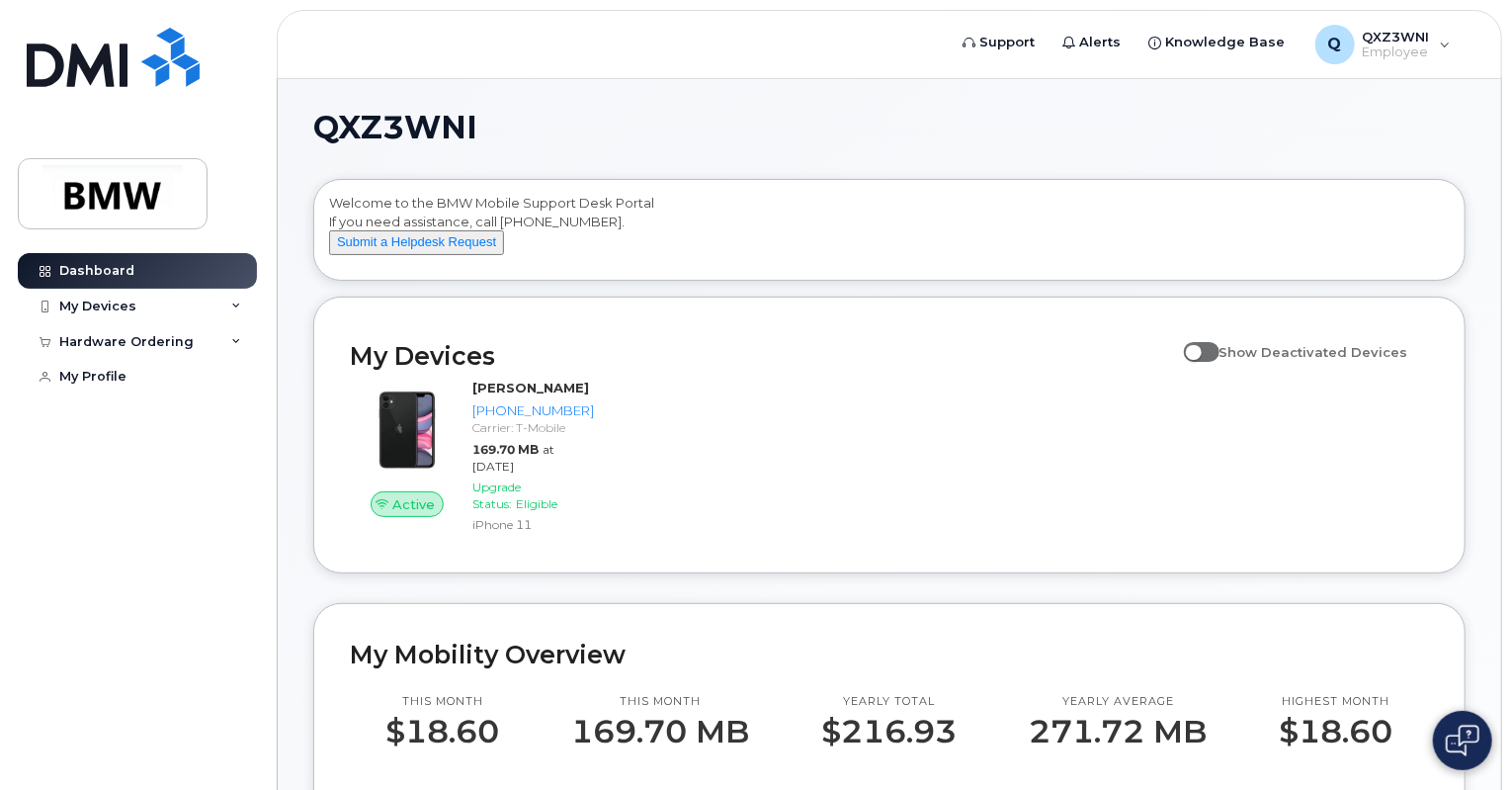 scroll, scrollTop: 0, scrollLeft: 0, axis: both 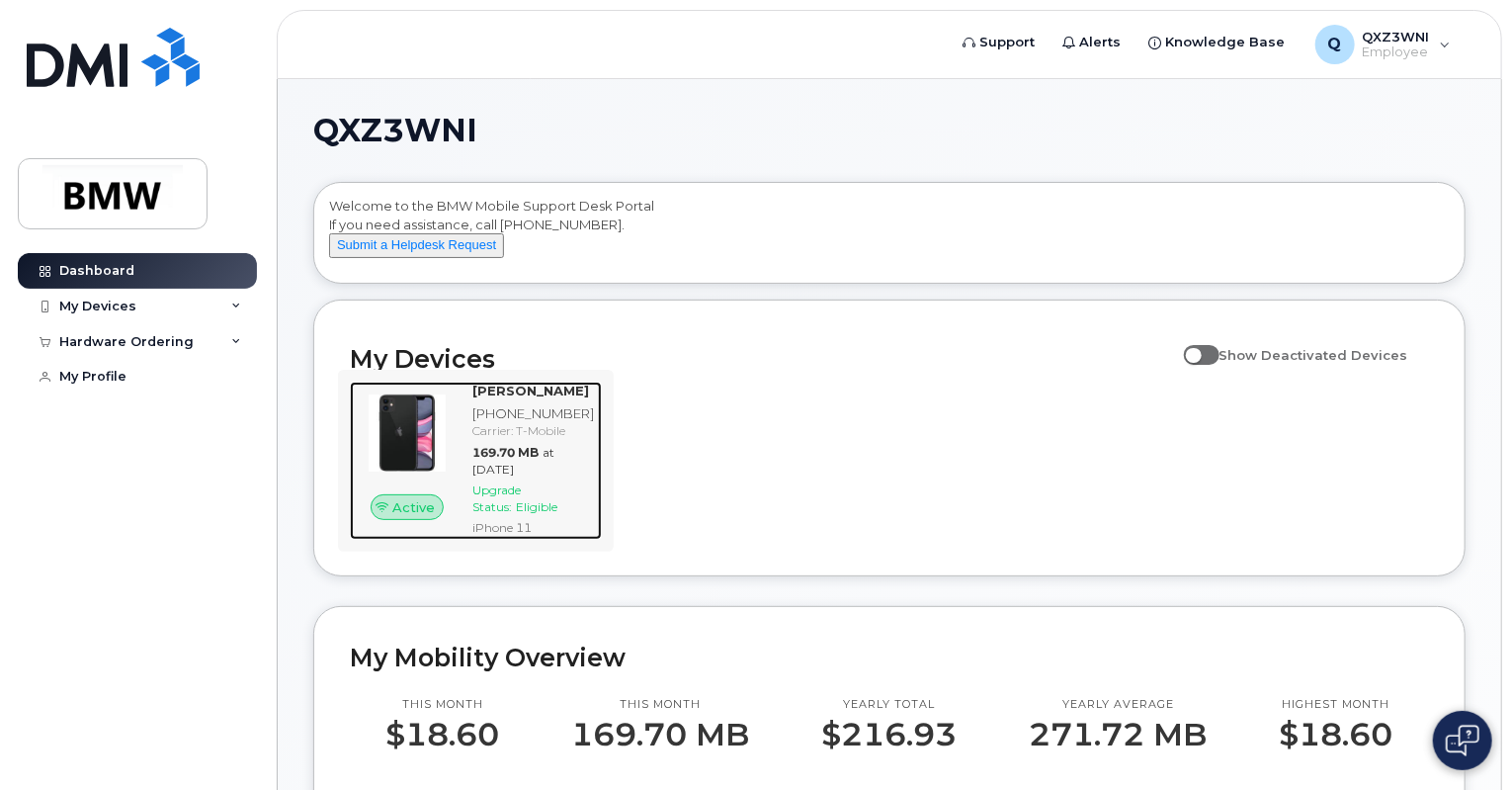 click on "Upgrade Status: Eligible" 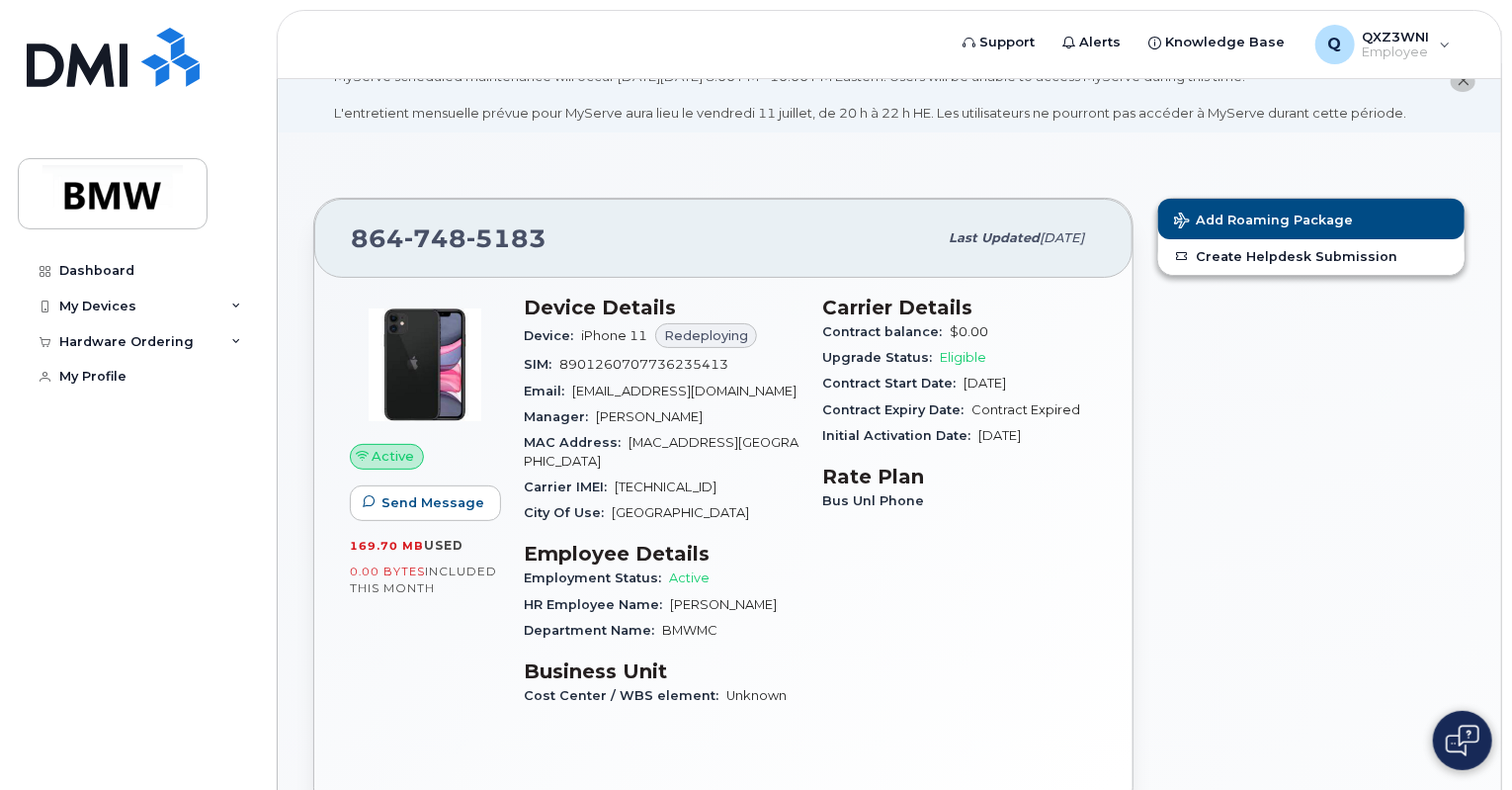 scroll, scrollTop: 46, scrollLeft: 0, axis: vertical 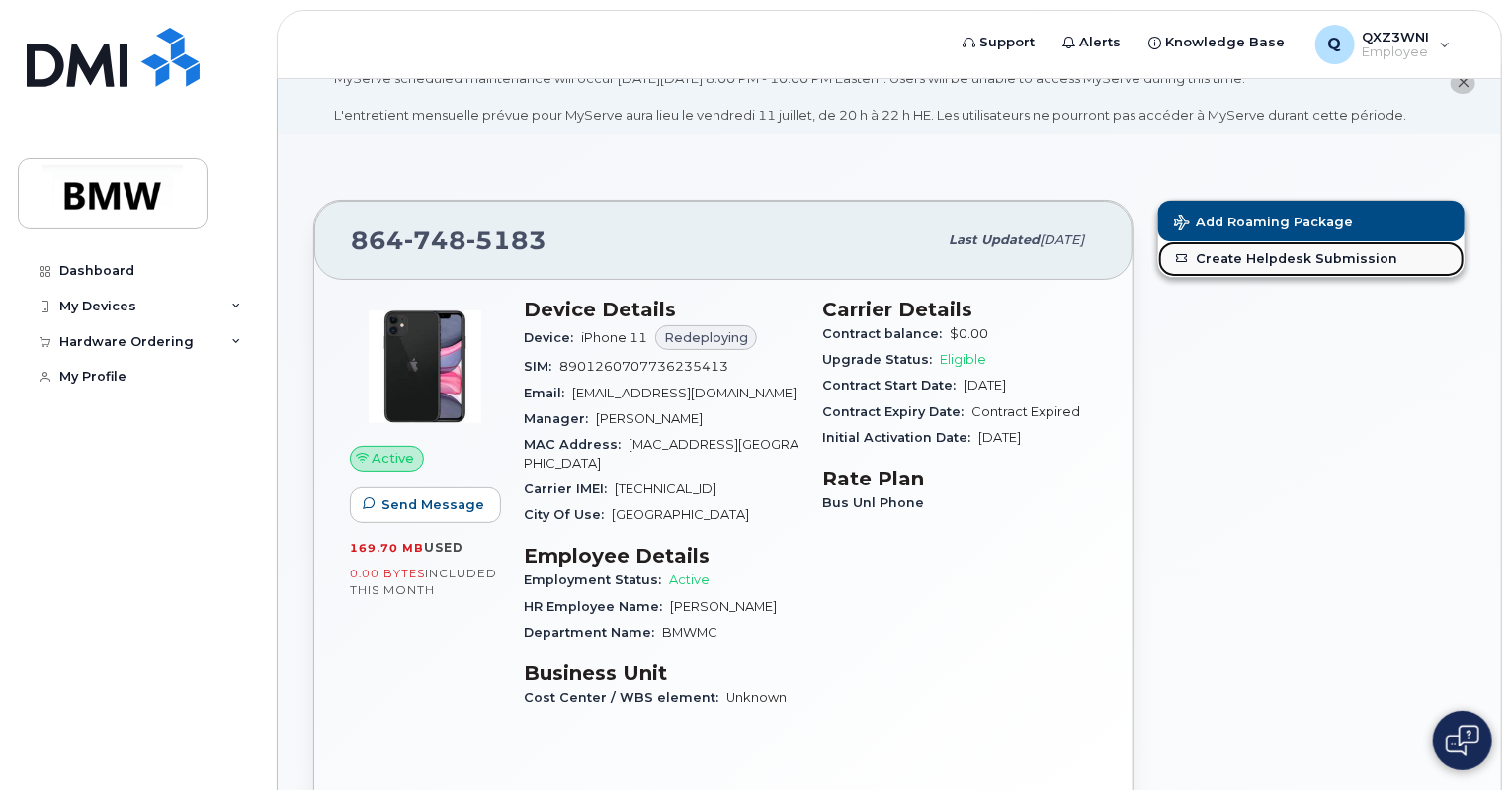click on "Create Helpdesk Submission" 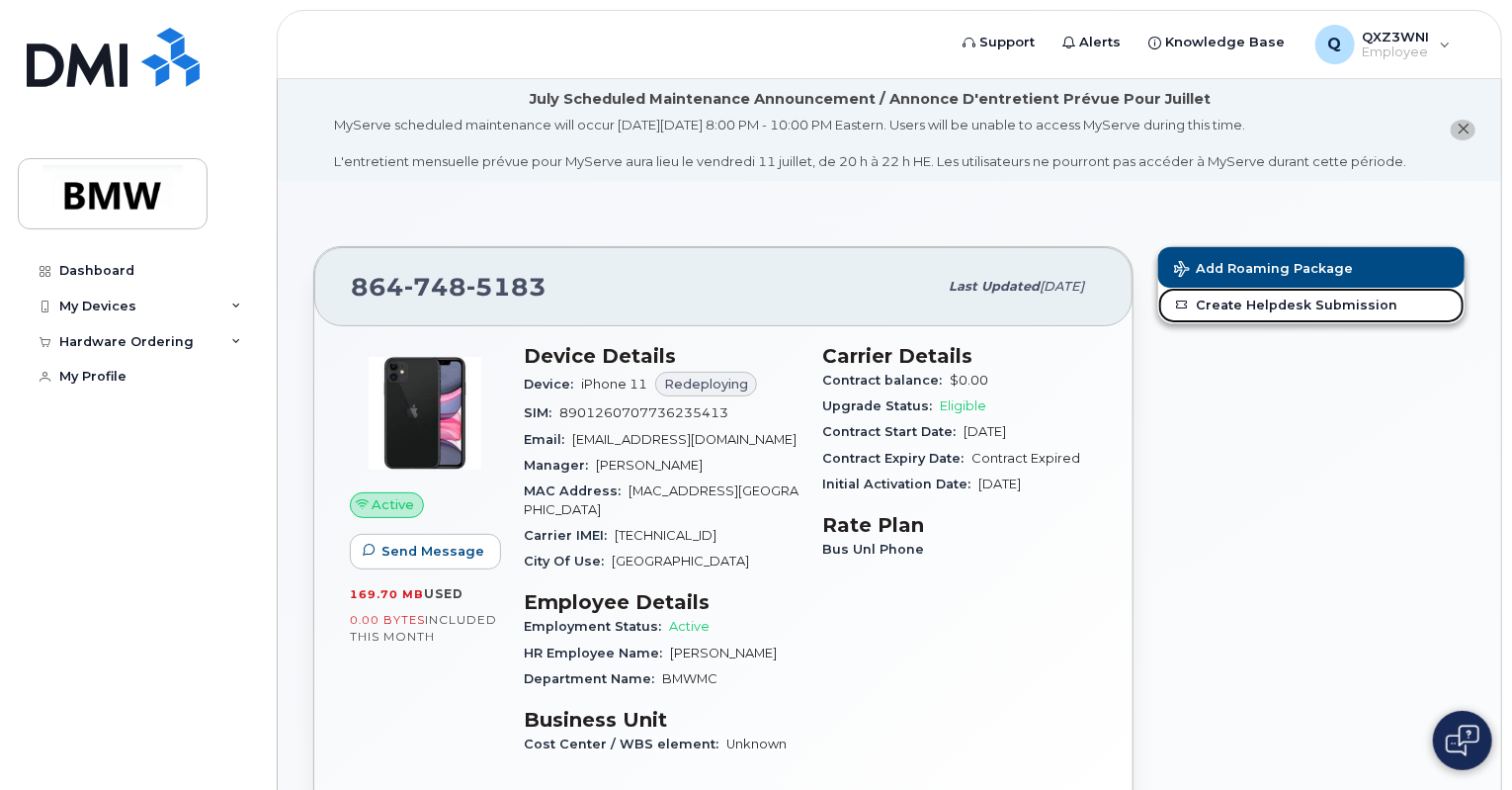 scroll, scrollTop: 0, scrollLeft: 0, axis: both 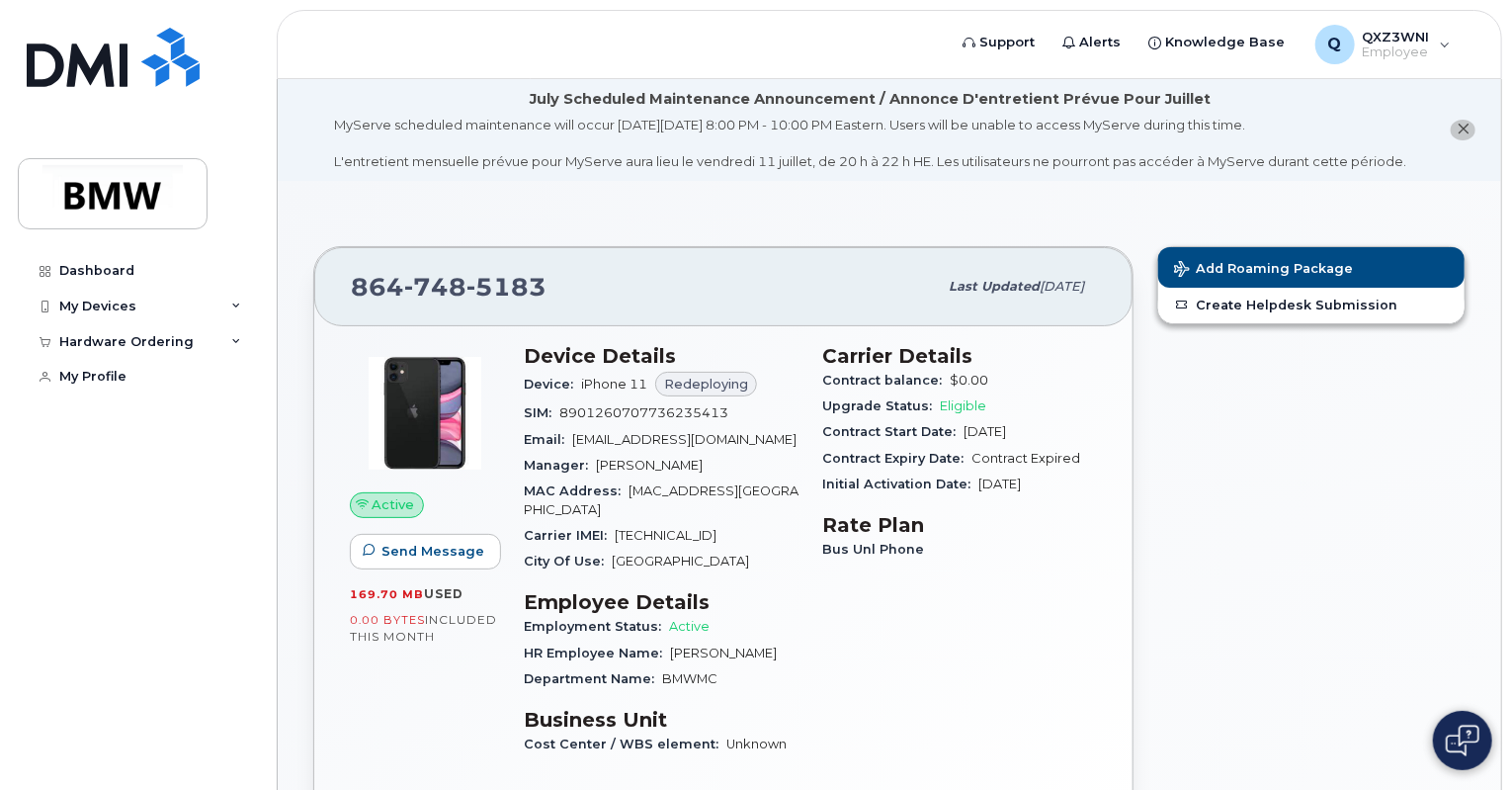 click 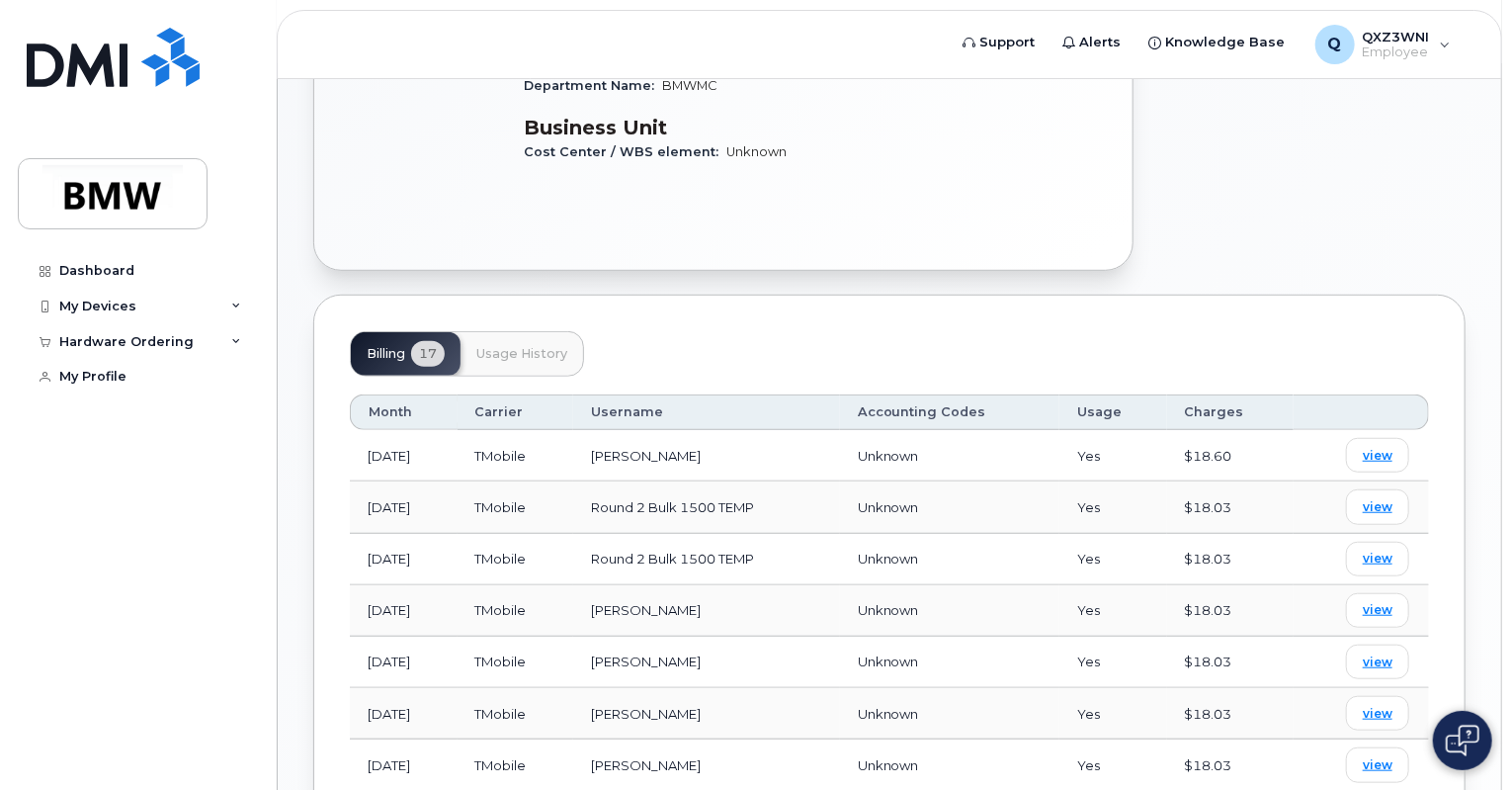 scroll, scrollTop: 494, scrollLeft: 0, axis: vertical 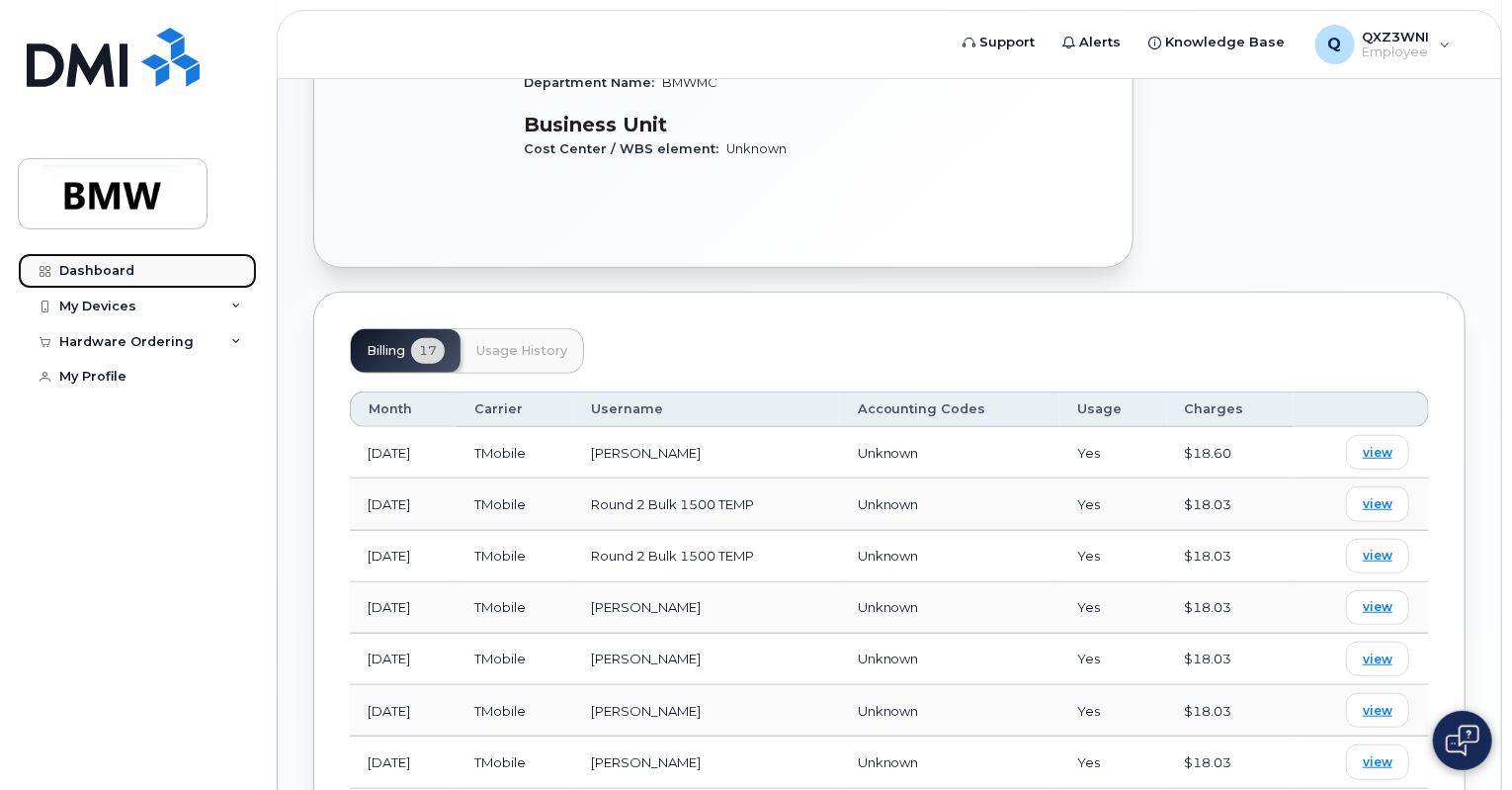 click on "Dashboard" 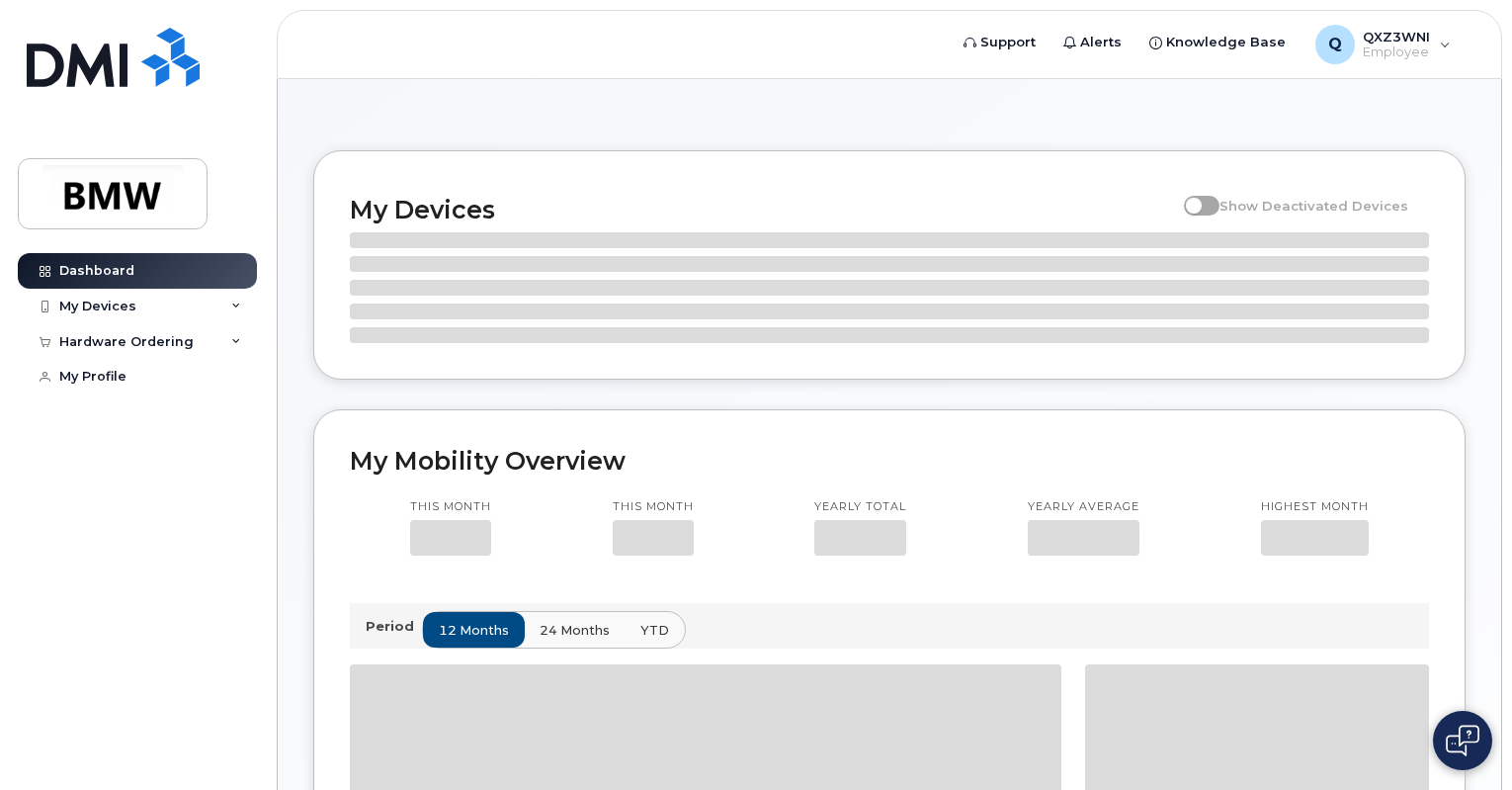 scroll, scrollTop: 0, scrollLeft: 0, axis: both 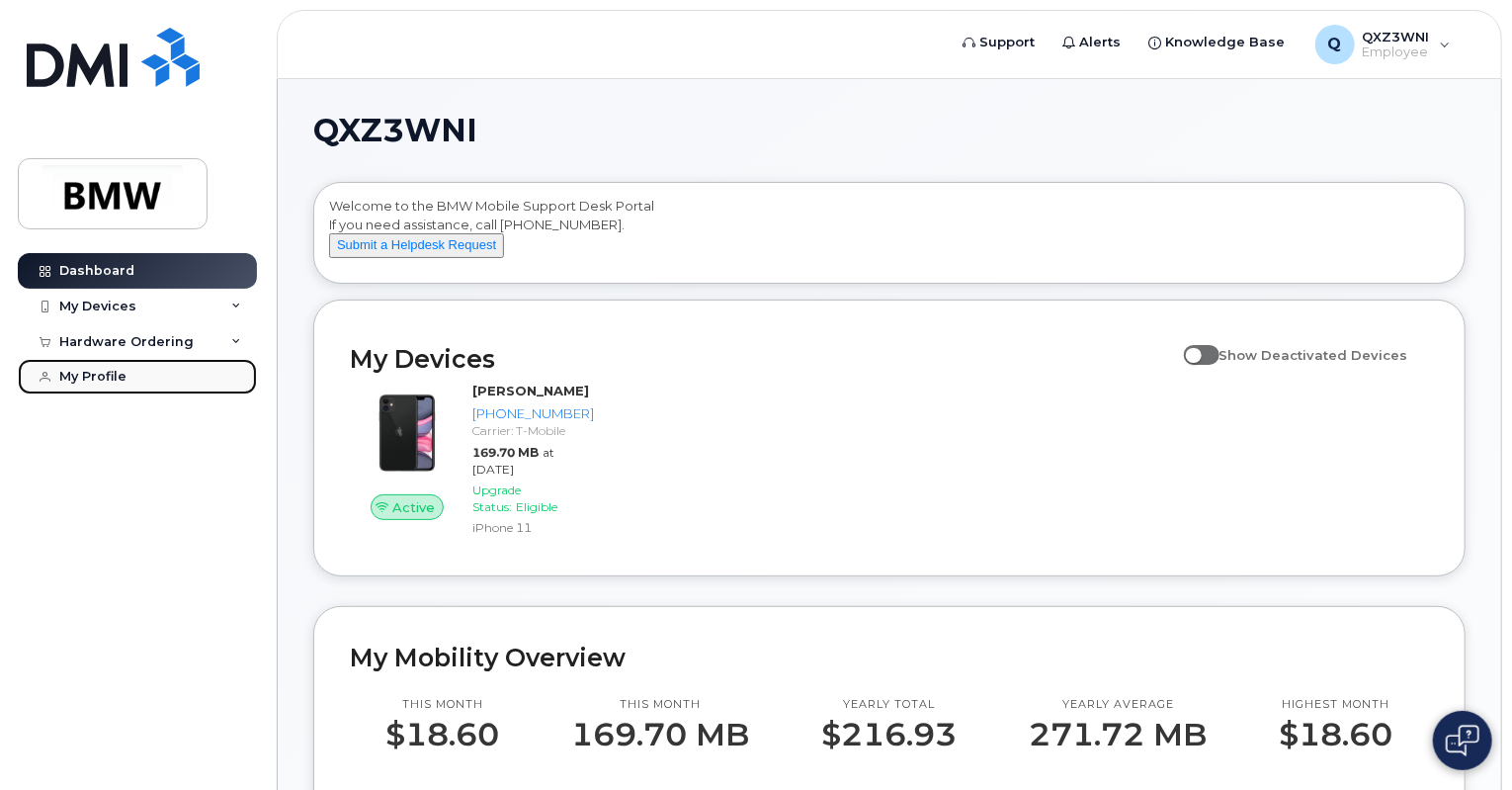click on "My Profile" 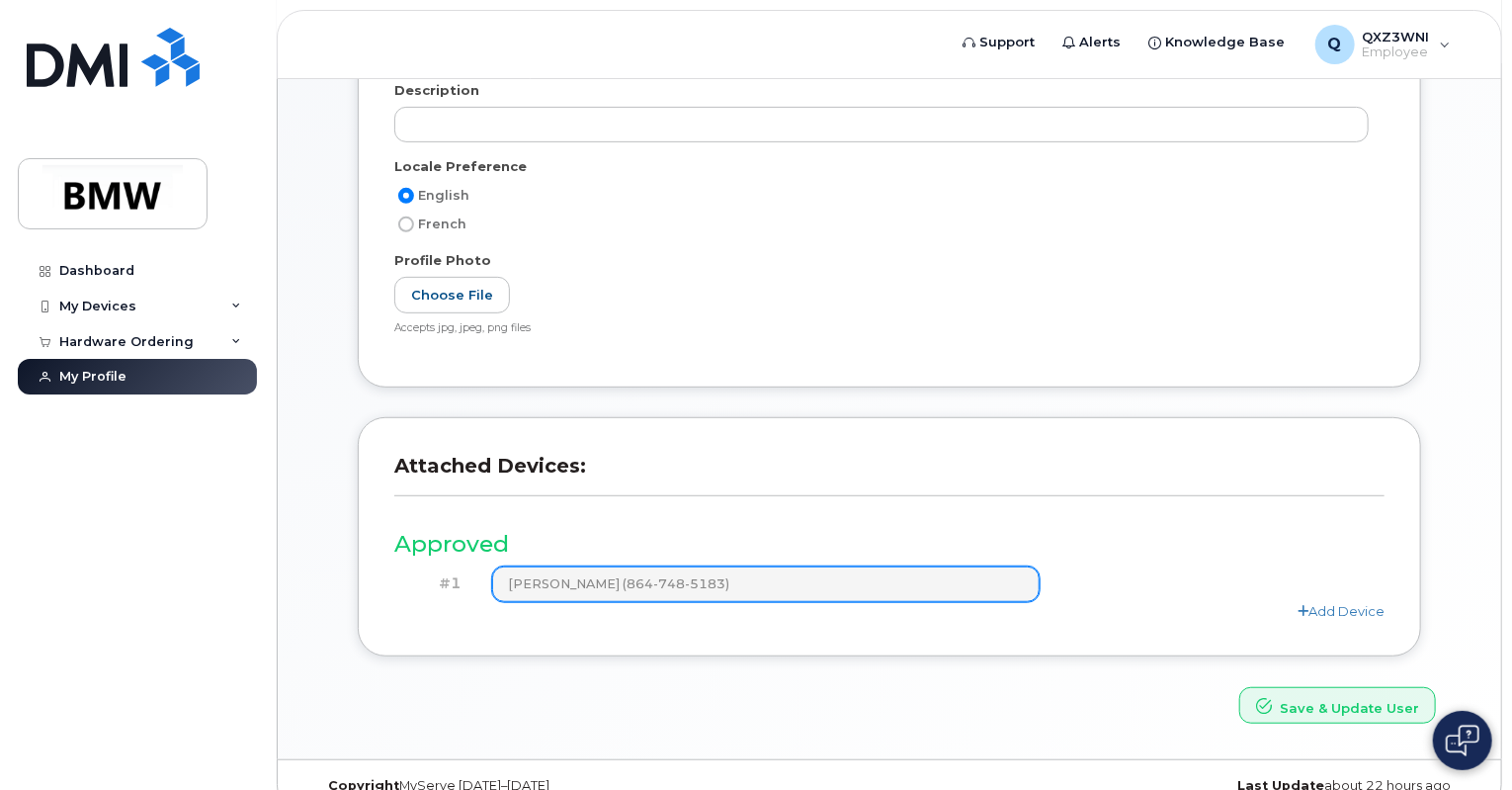 scroll, scrollTop: 382, scrollLeft: 0, axis: vertical 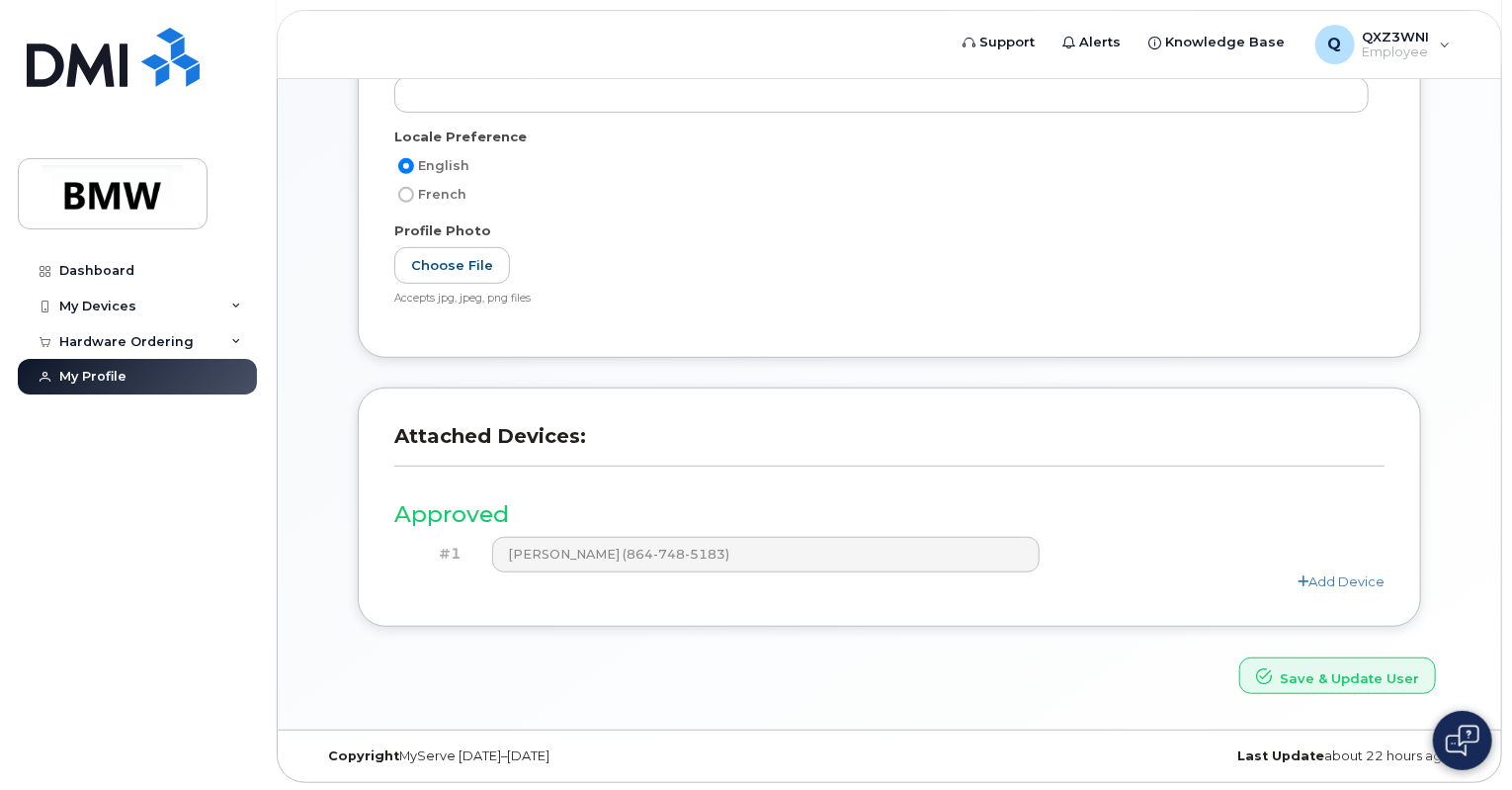 click on "Approved" 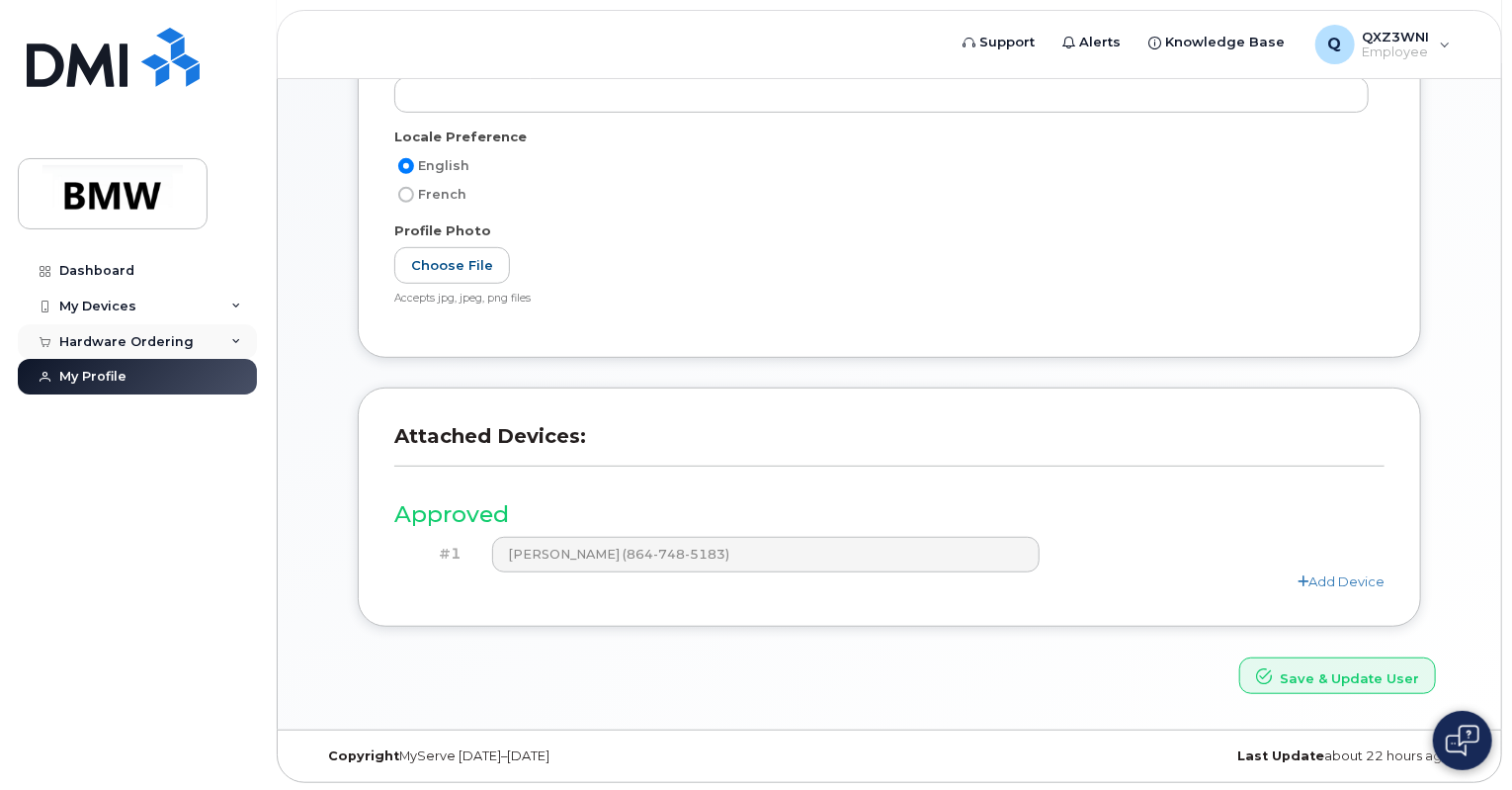 click on "Hardware Ordering" 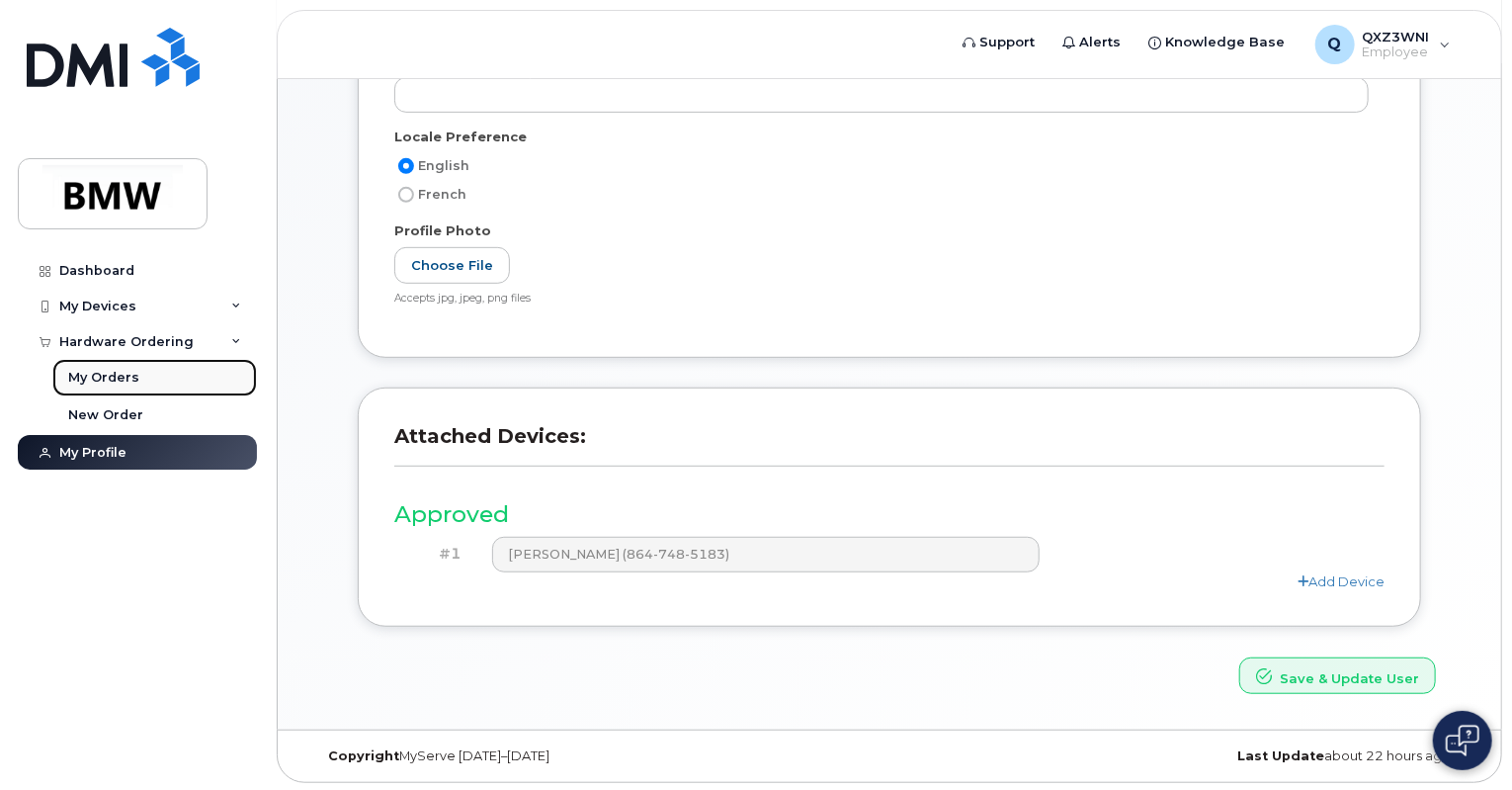 click on "My Orders" 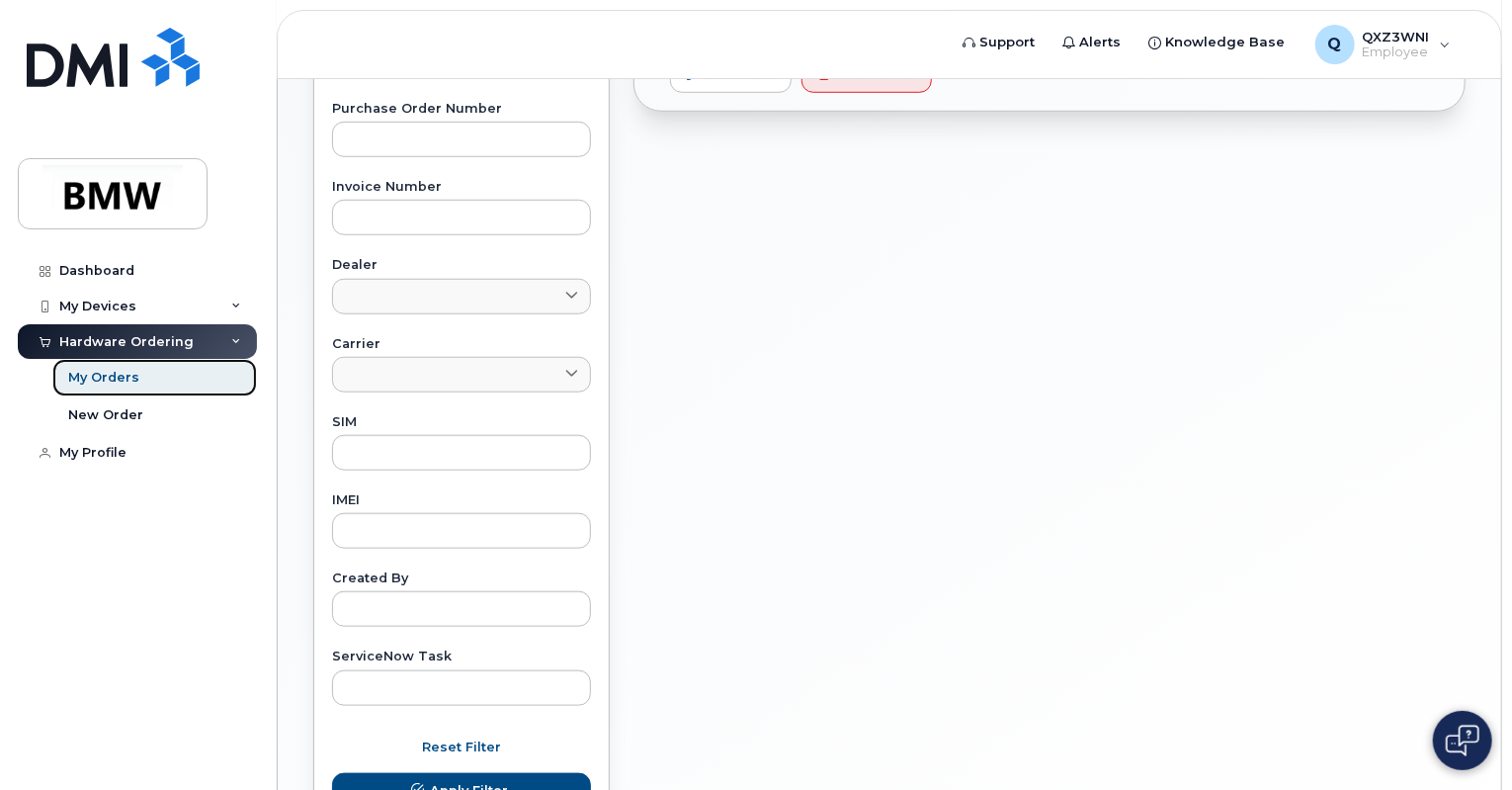 scroll, scrollTop: 395, scrollLeft: 0, axis: vertical 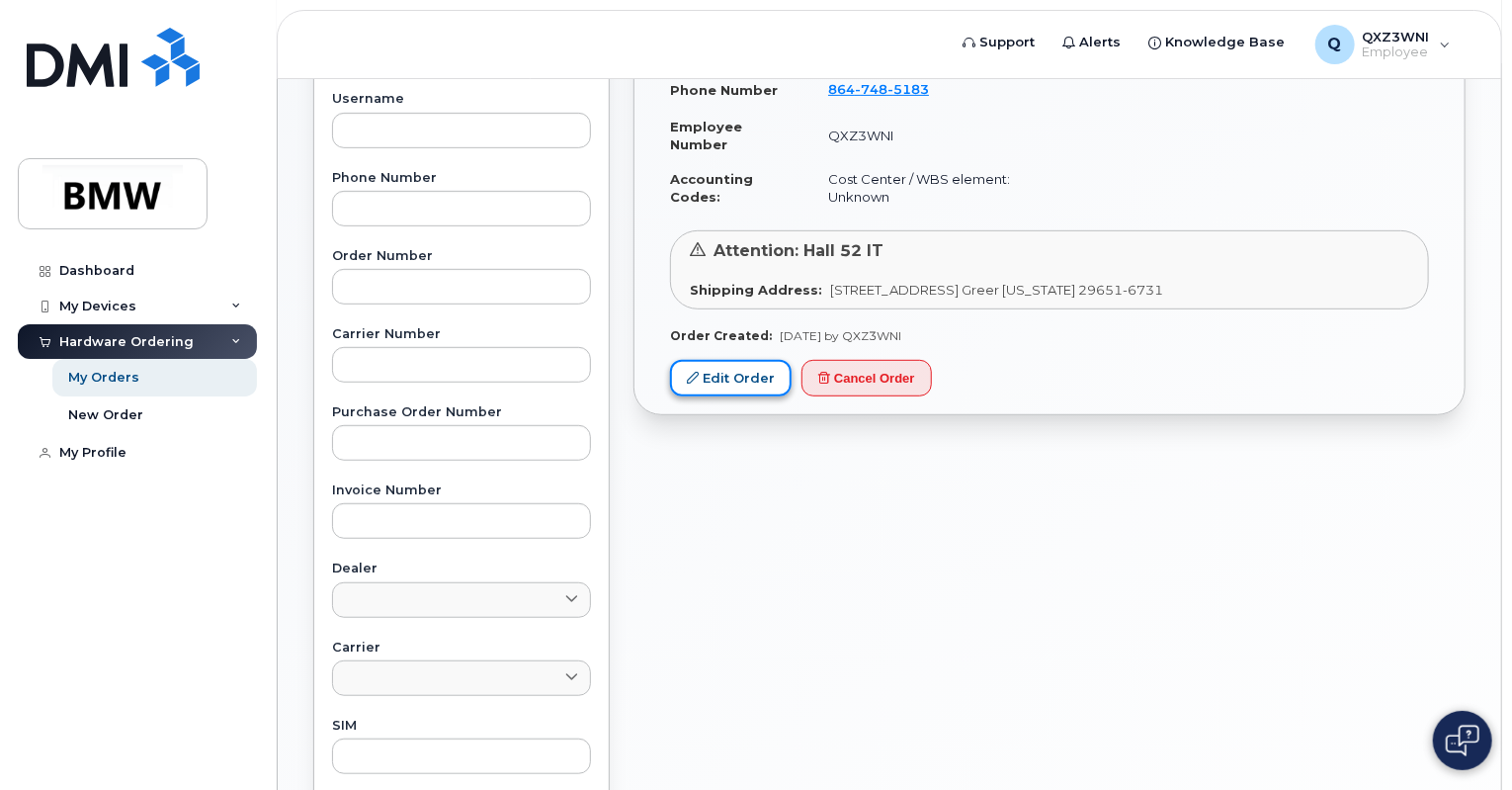 click on "Edit Order" 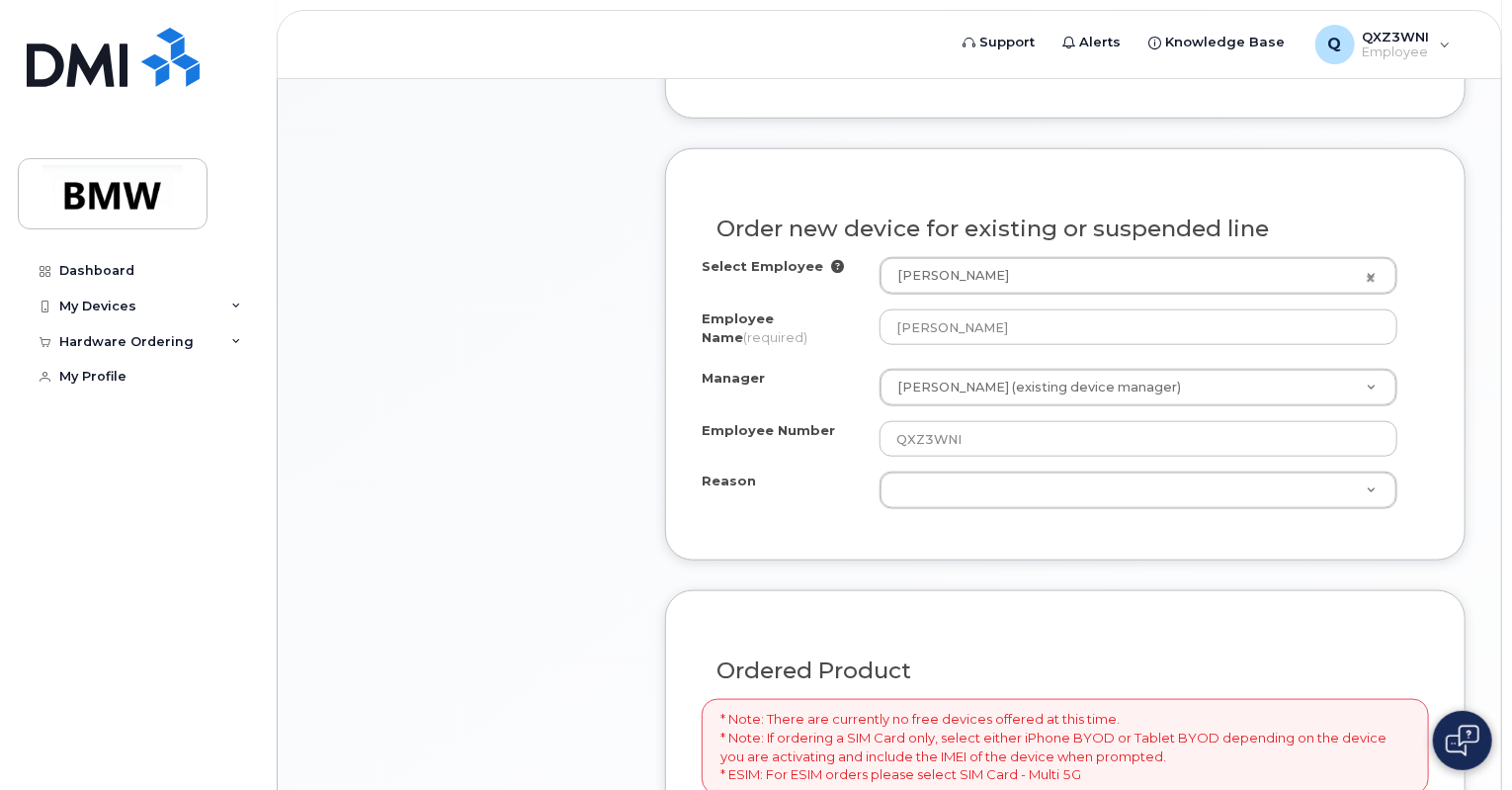 scroll, scrollTop: 890, scrollLeft: 0, axis: vertical 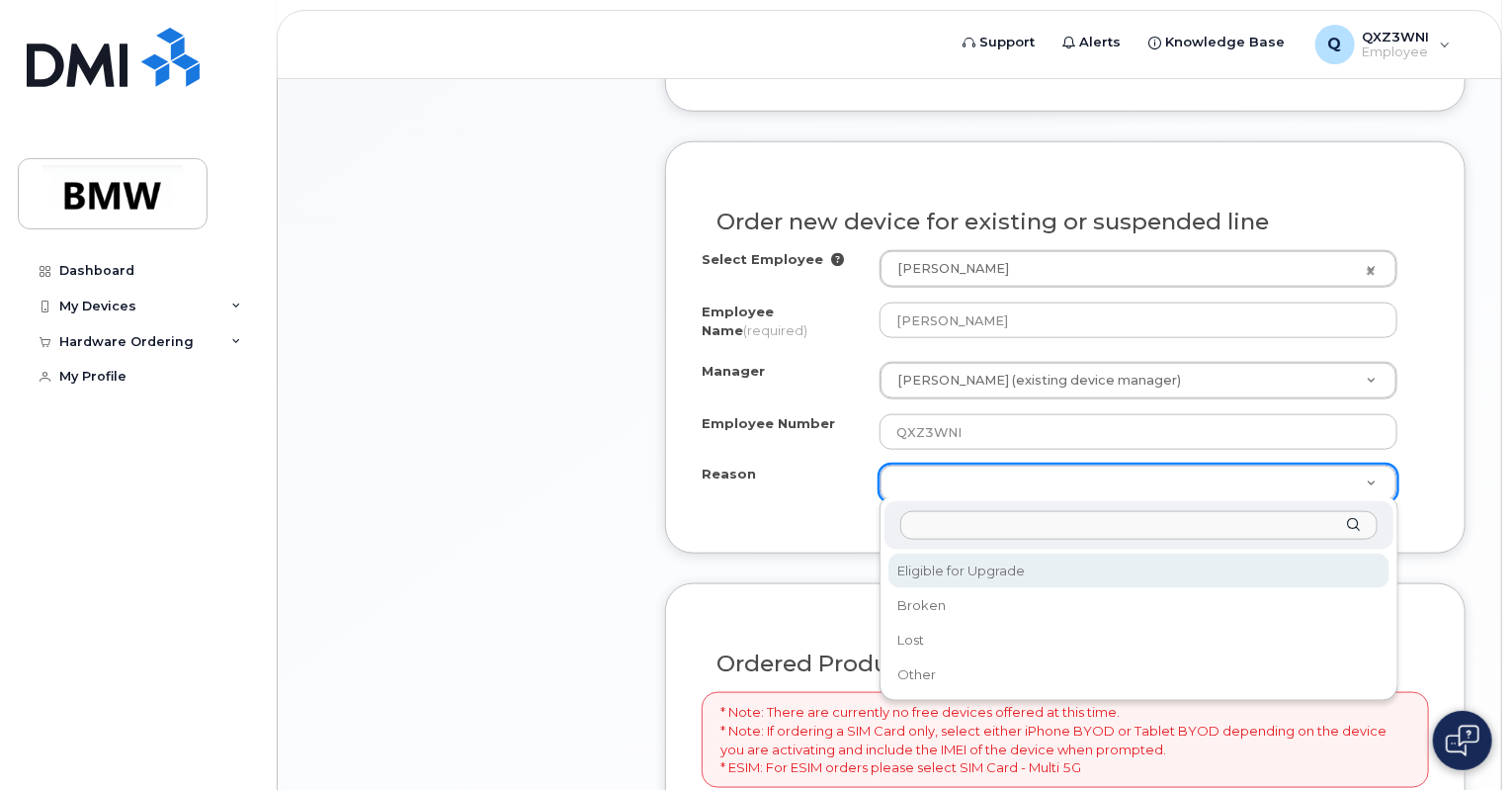 select on "eligible_for_upgrade" 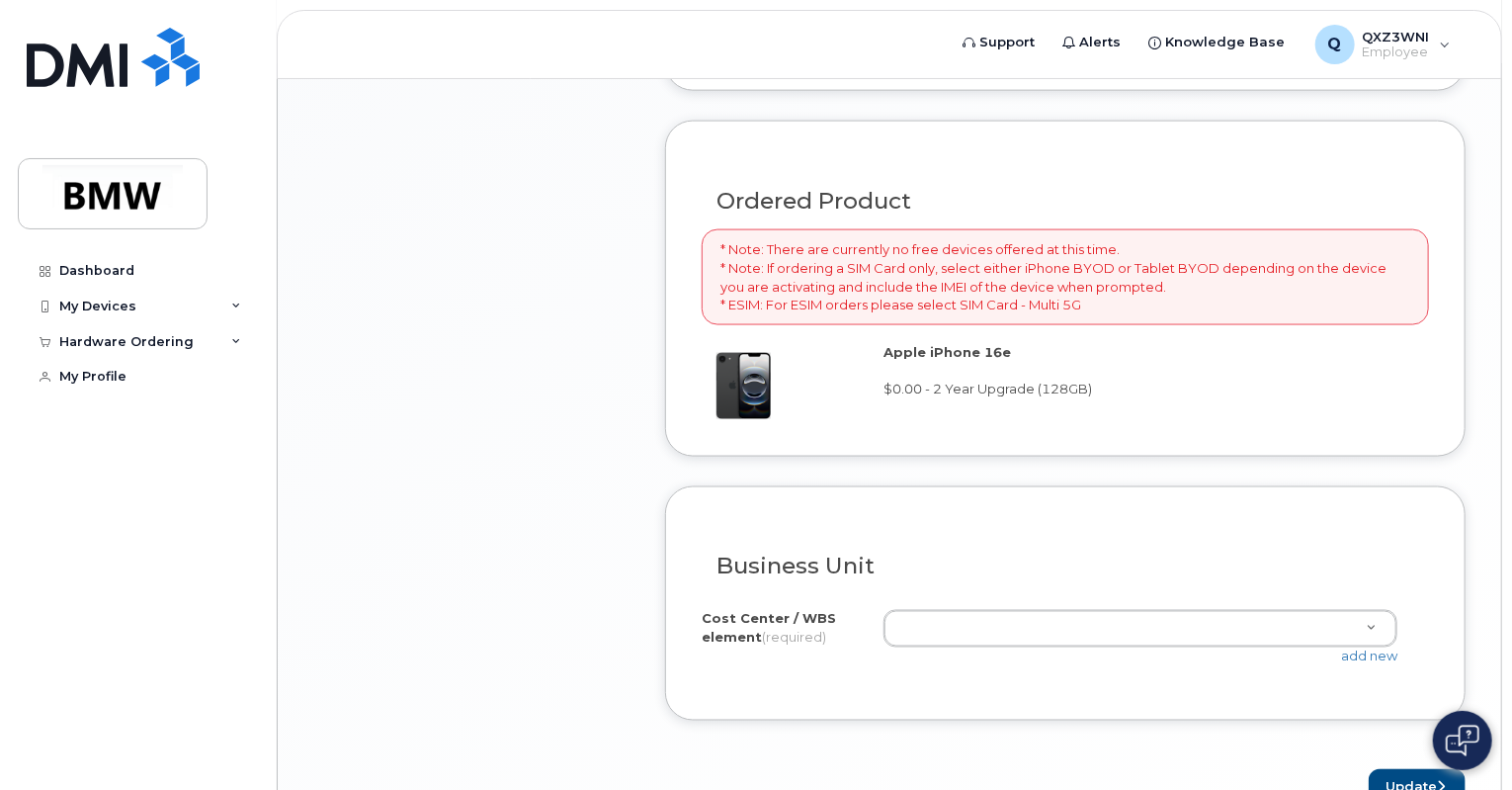 scroll, scrollTop: 1459, scrollLeft: 0, axis: vertical 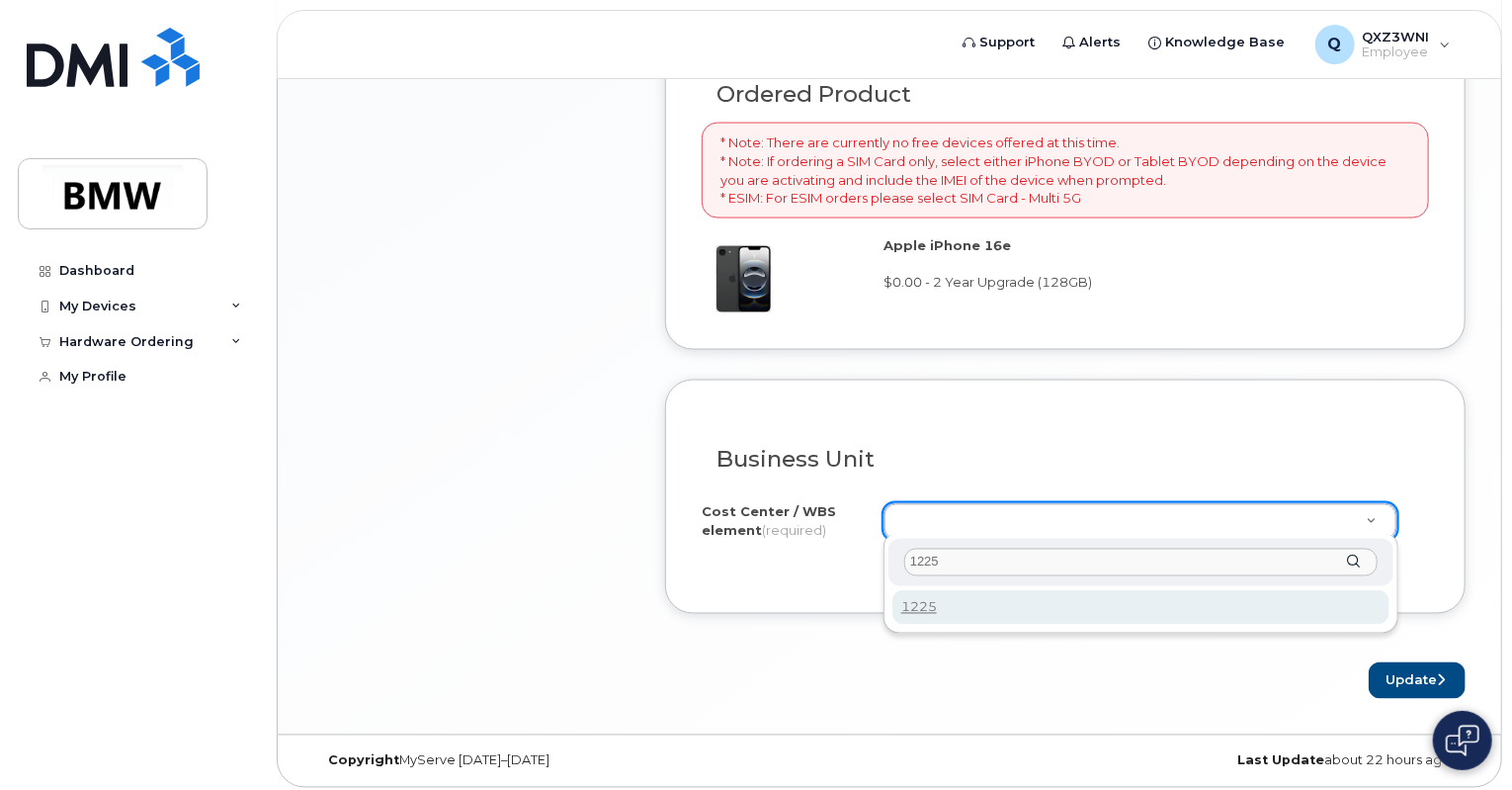 type on "1225" 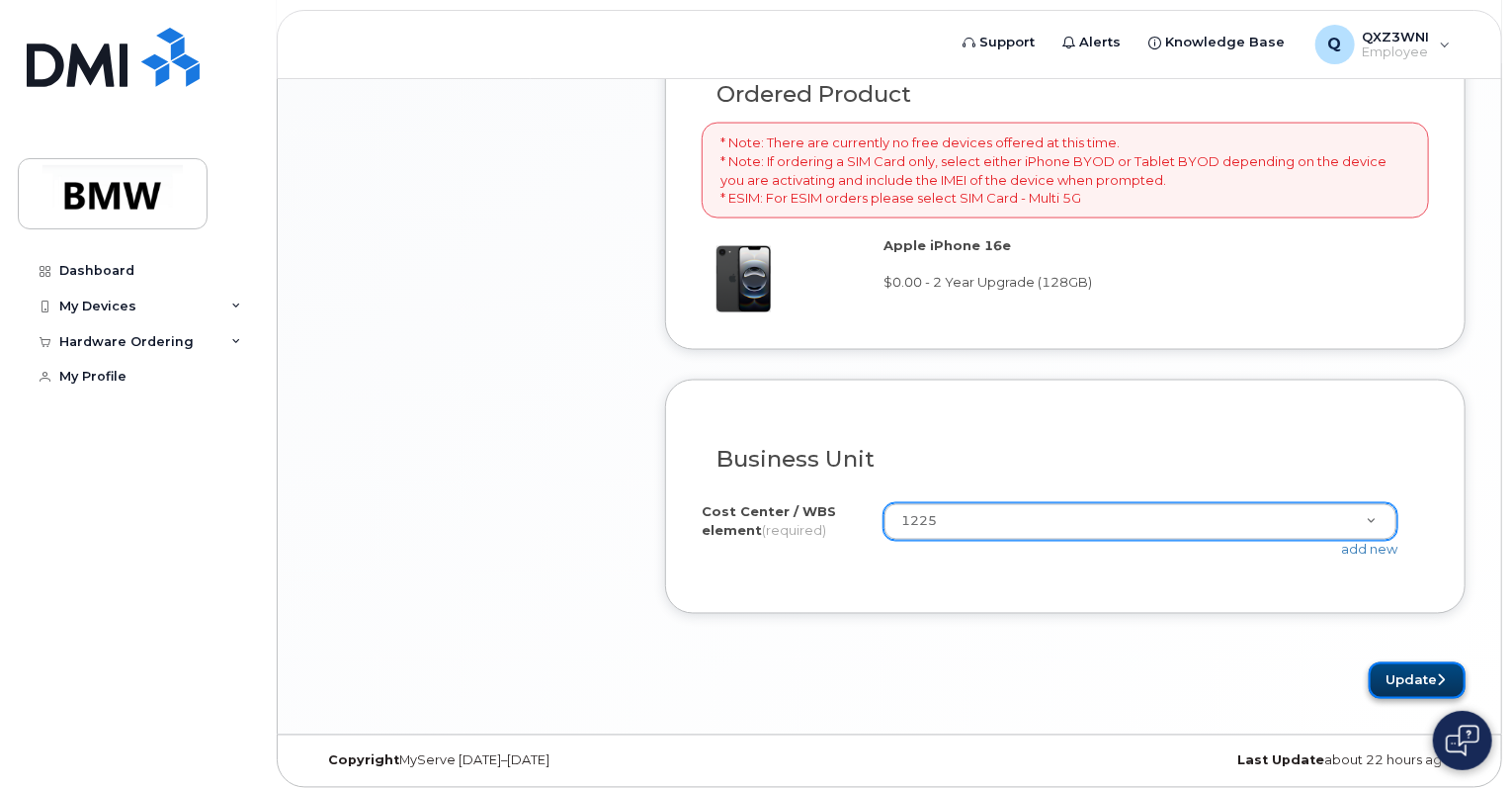 click on "Update" 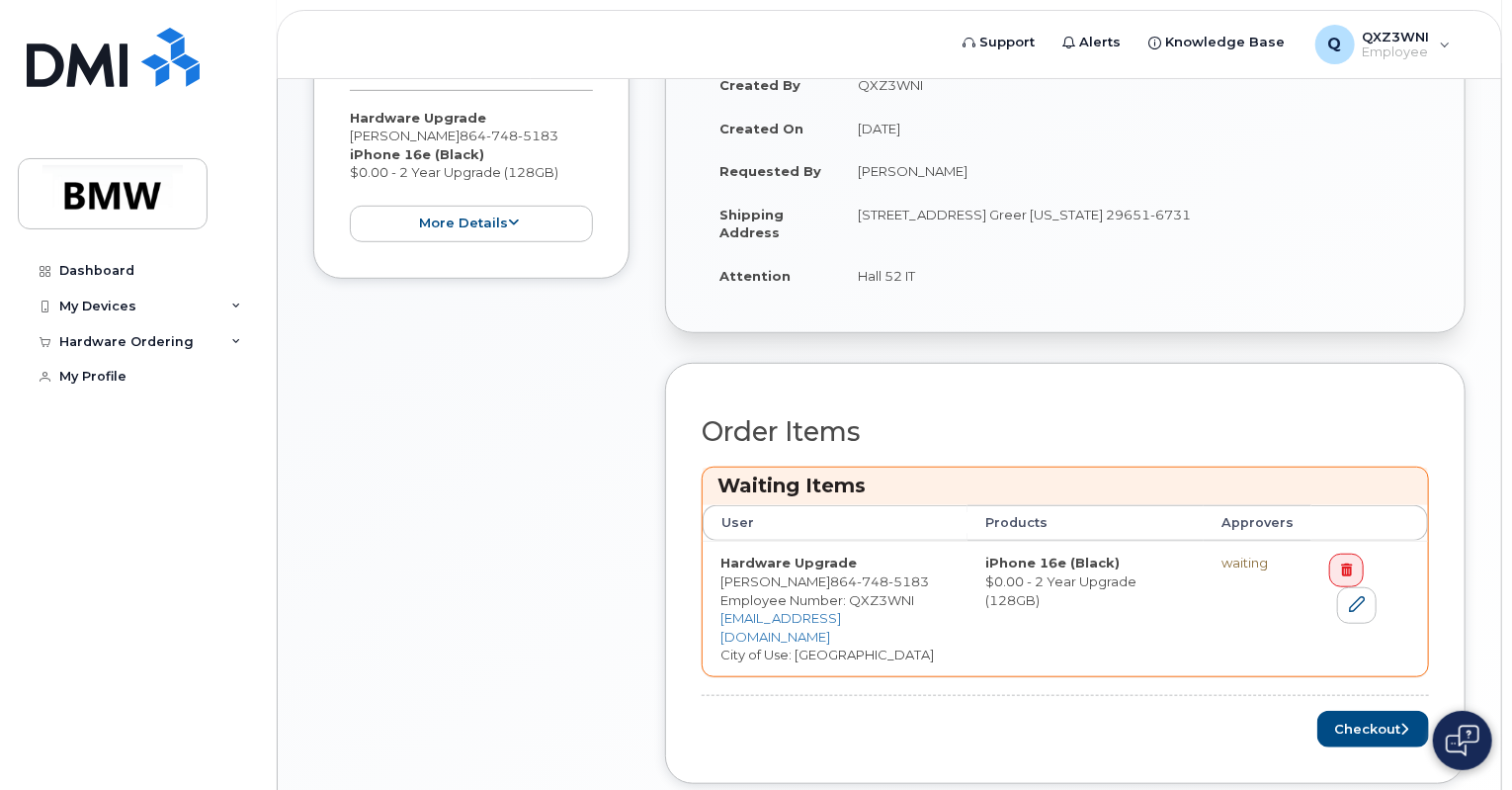 scroll, scrollTop: 593, scrollLeft: 0, axis: vertical 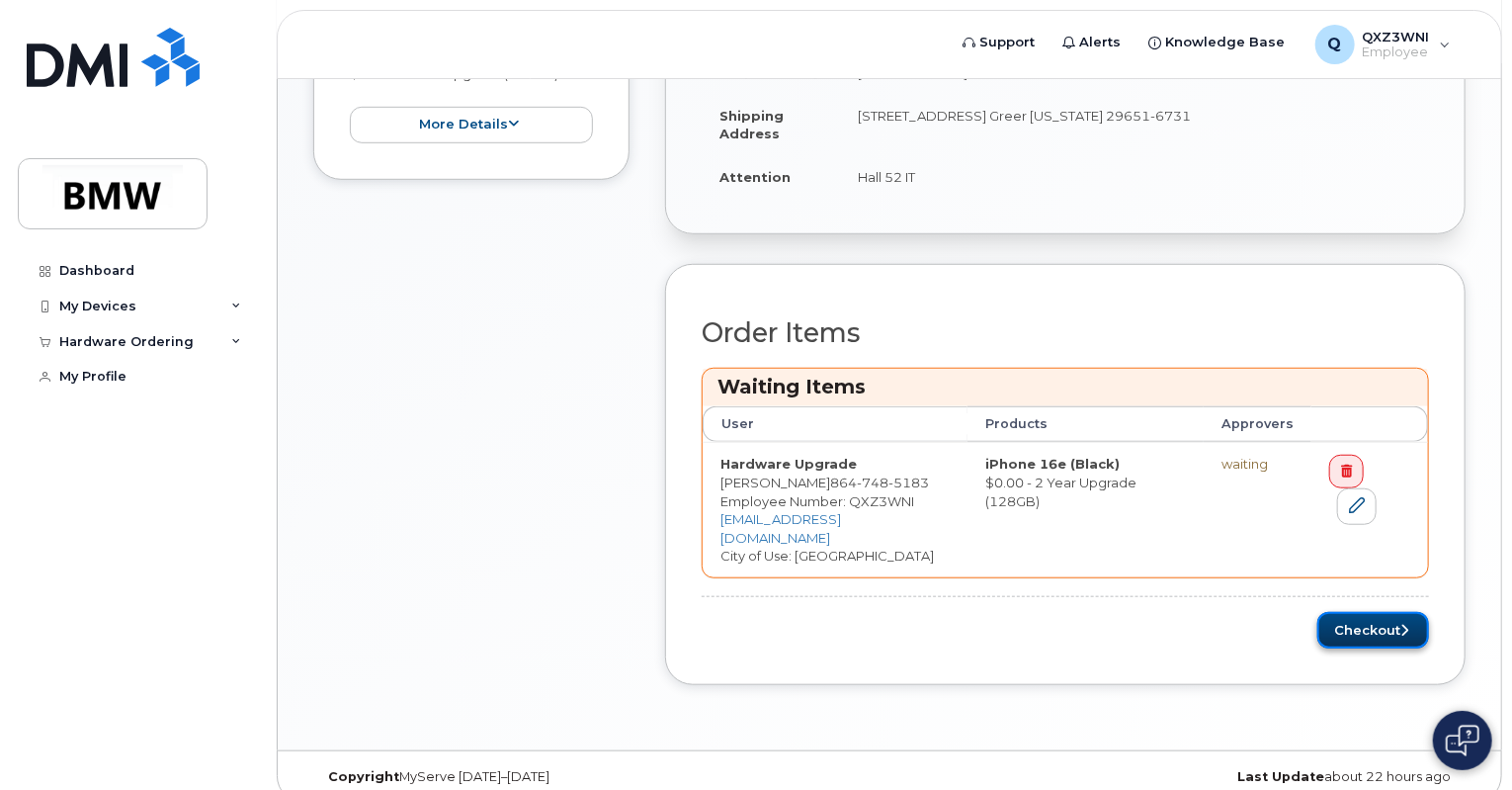 click on "Checkout" 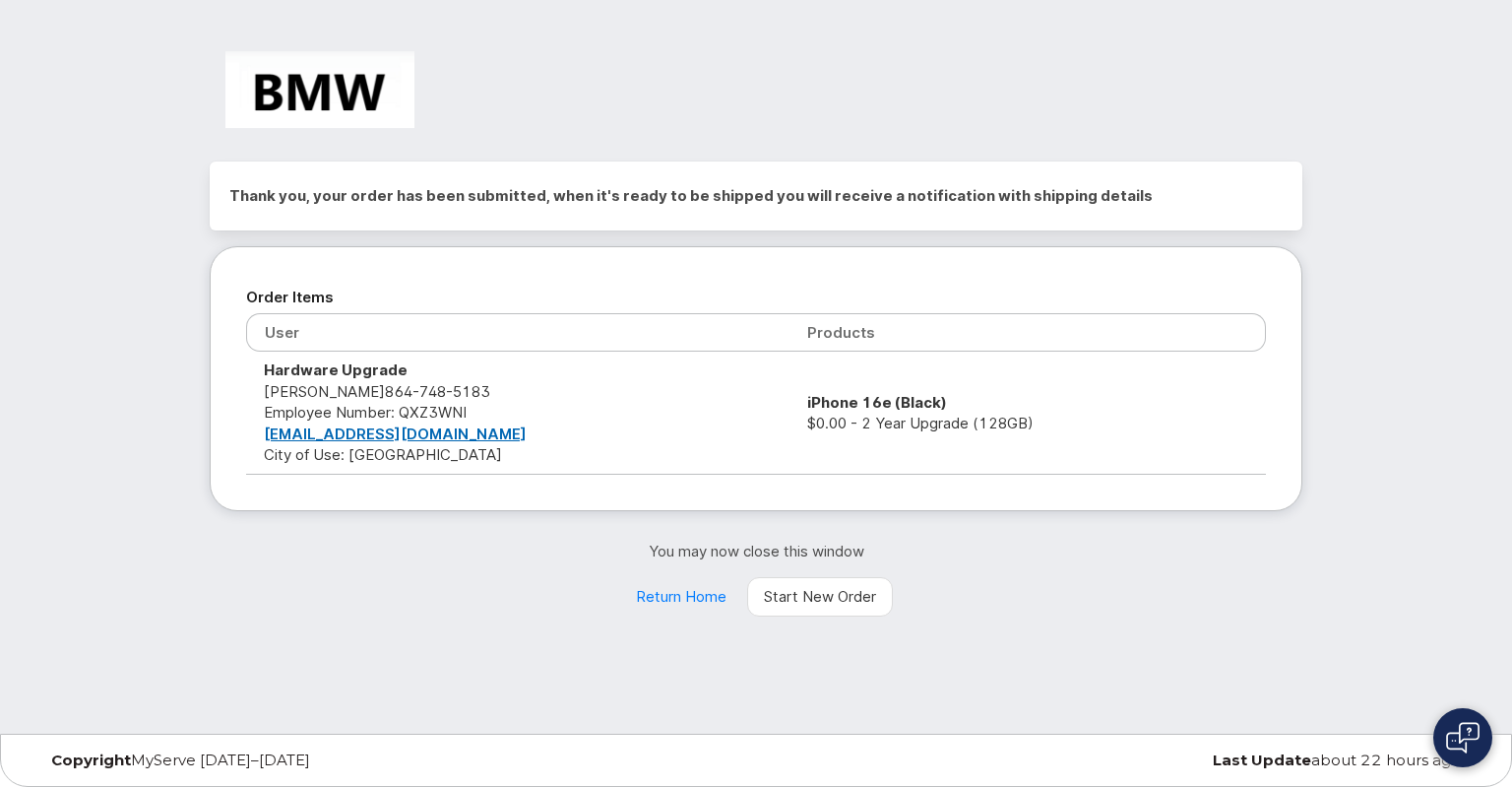 scroll, scrollTop: 0, scrollLeft: 0, axis: both 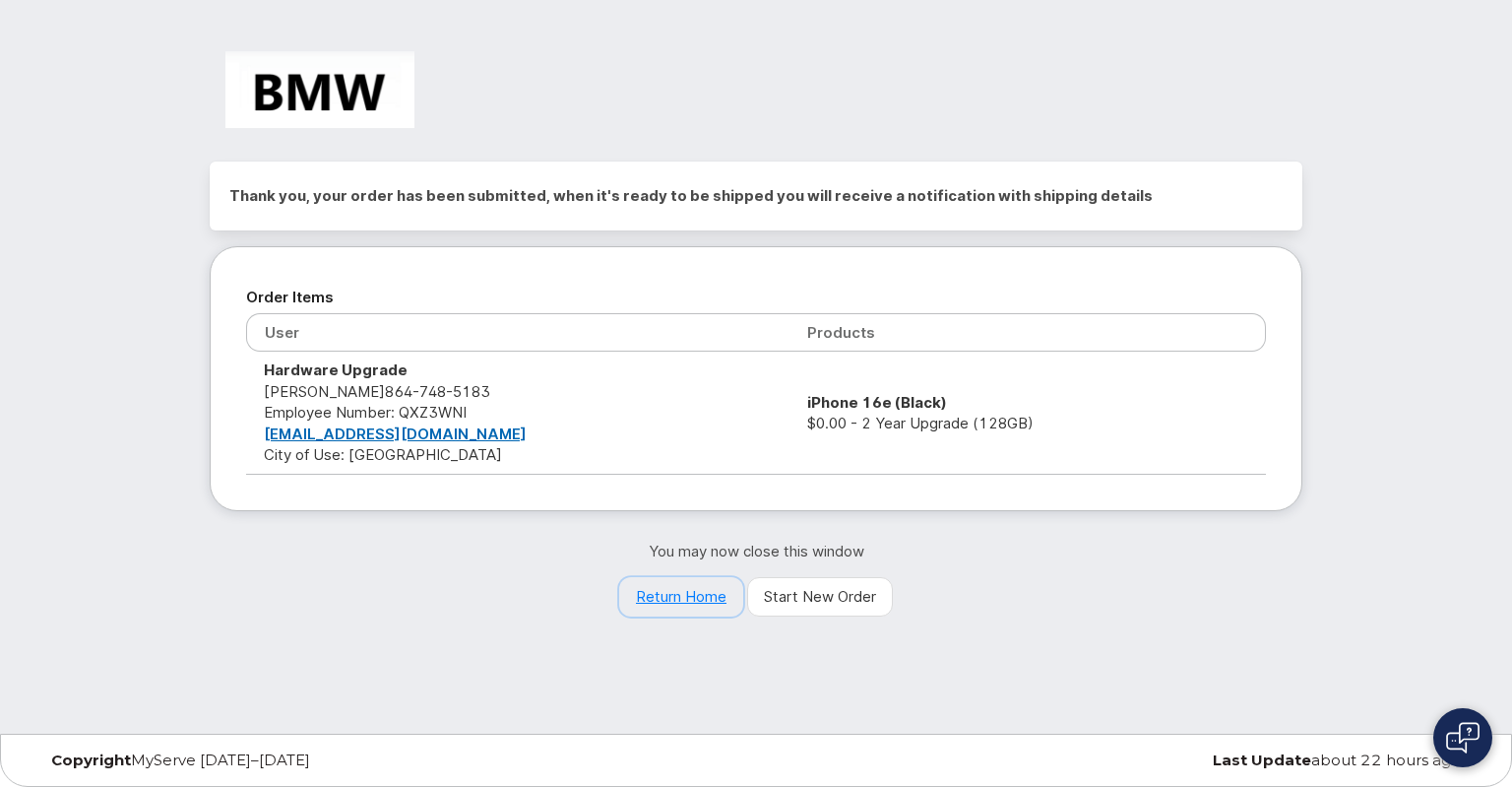 click on "Return Home" at bounding box center (681, 597) 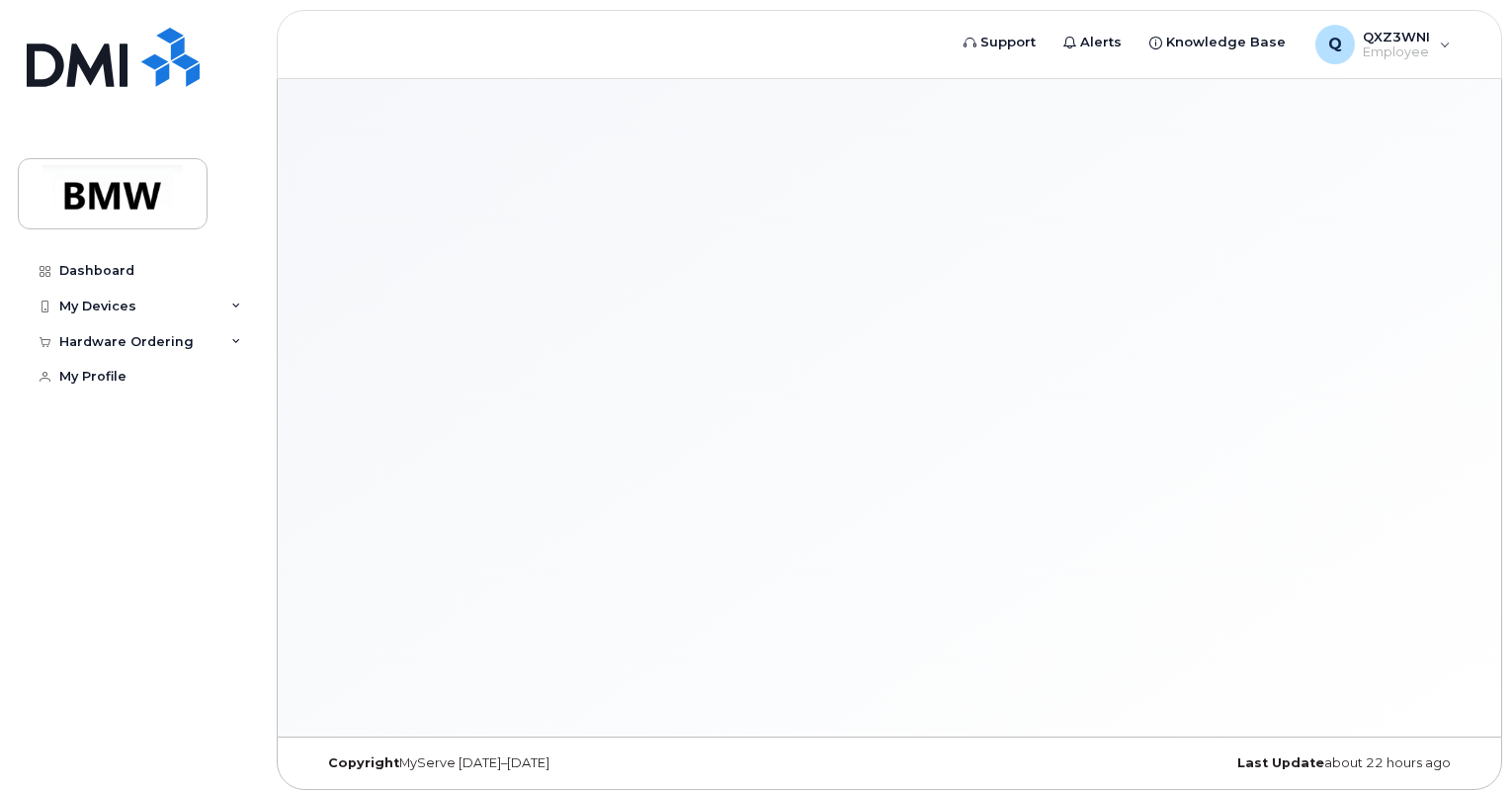 scroll, scrollTop: 0, scrollLeft: 0, axis: both 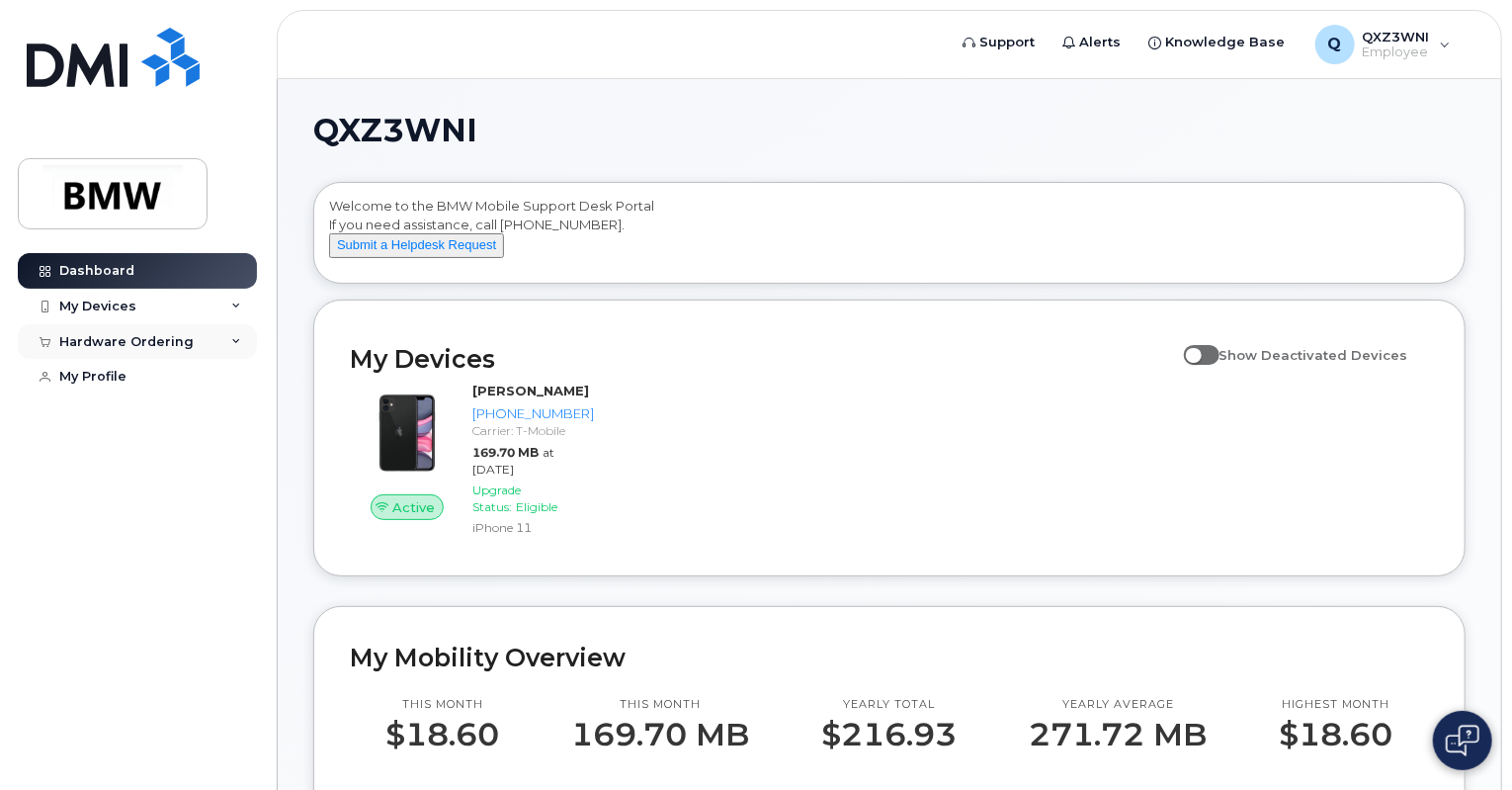 click on "Hardware Ordering" 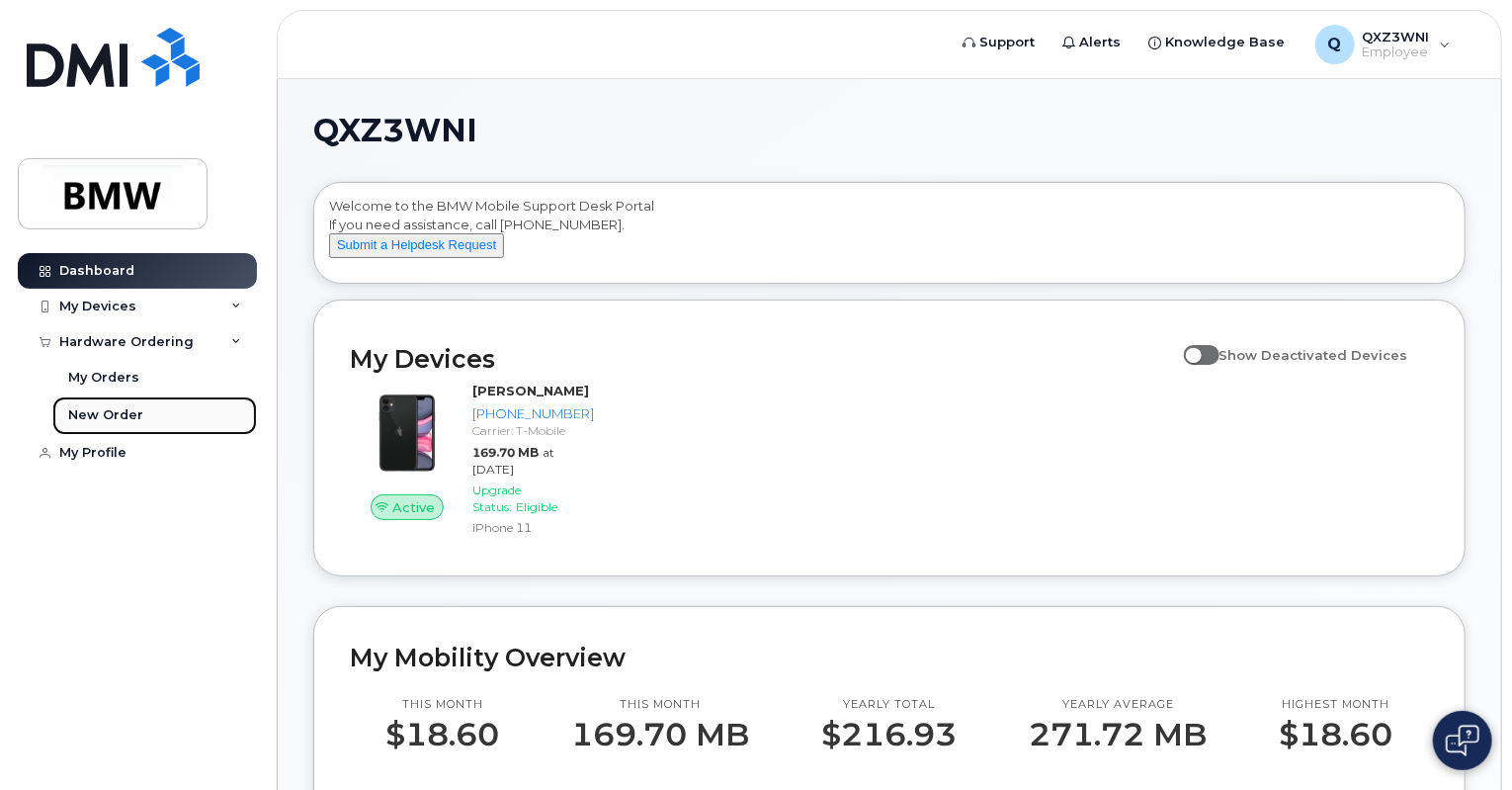 click on "New Order" 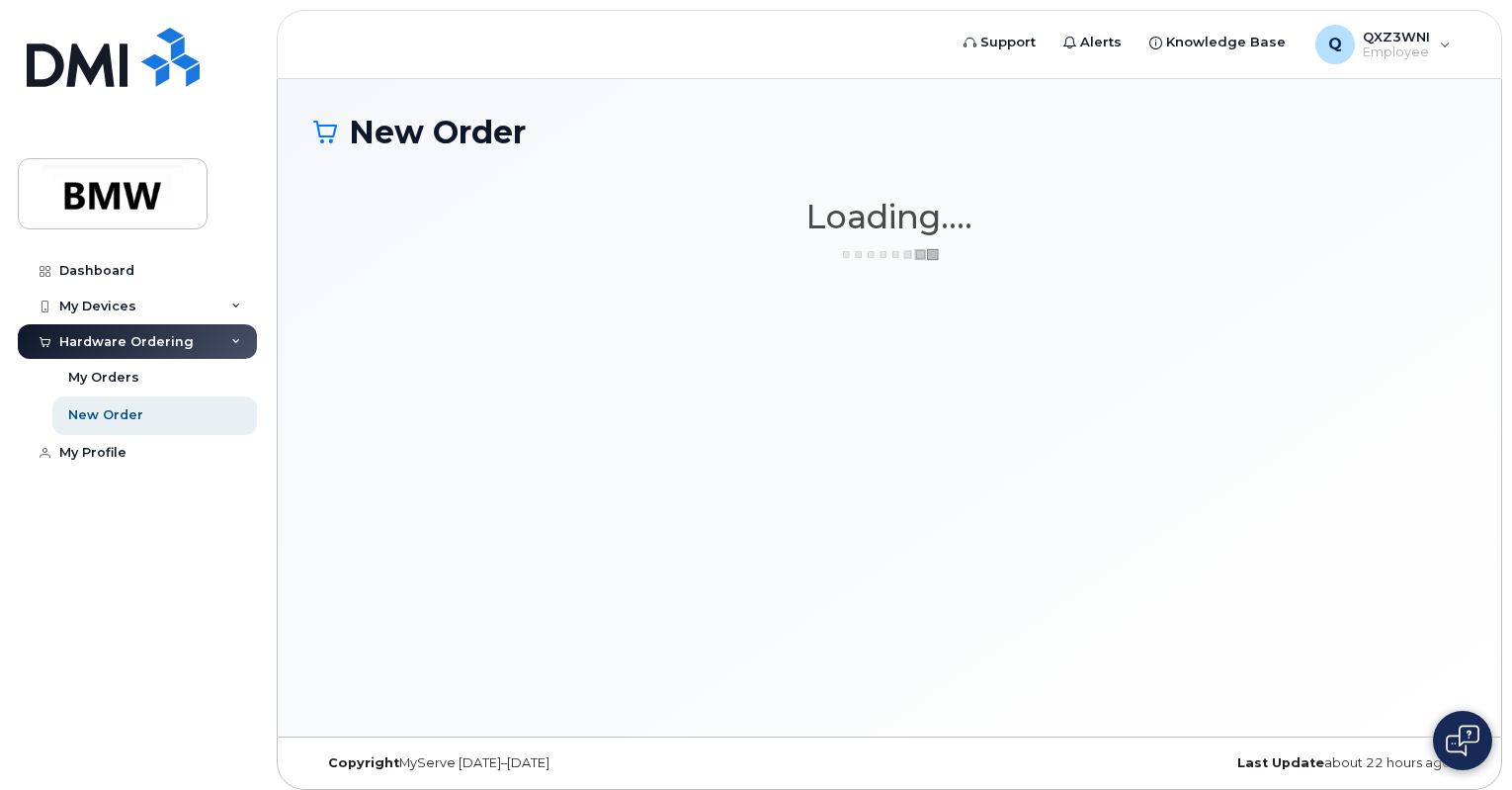 scroll, scrollTop: 0, scrollLeft: 0, axis: both 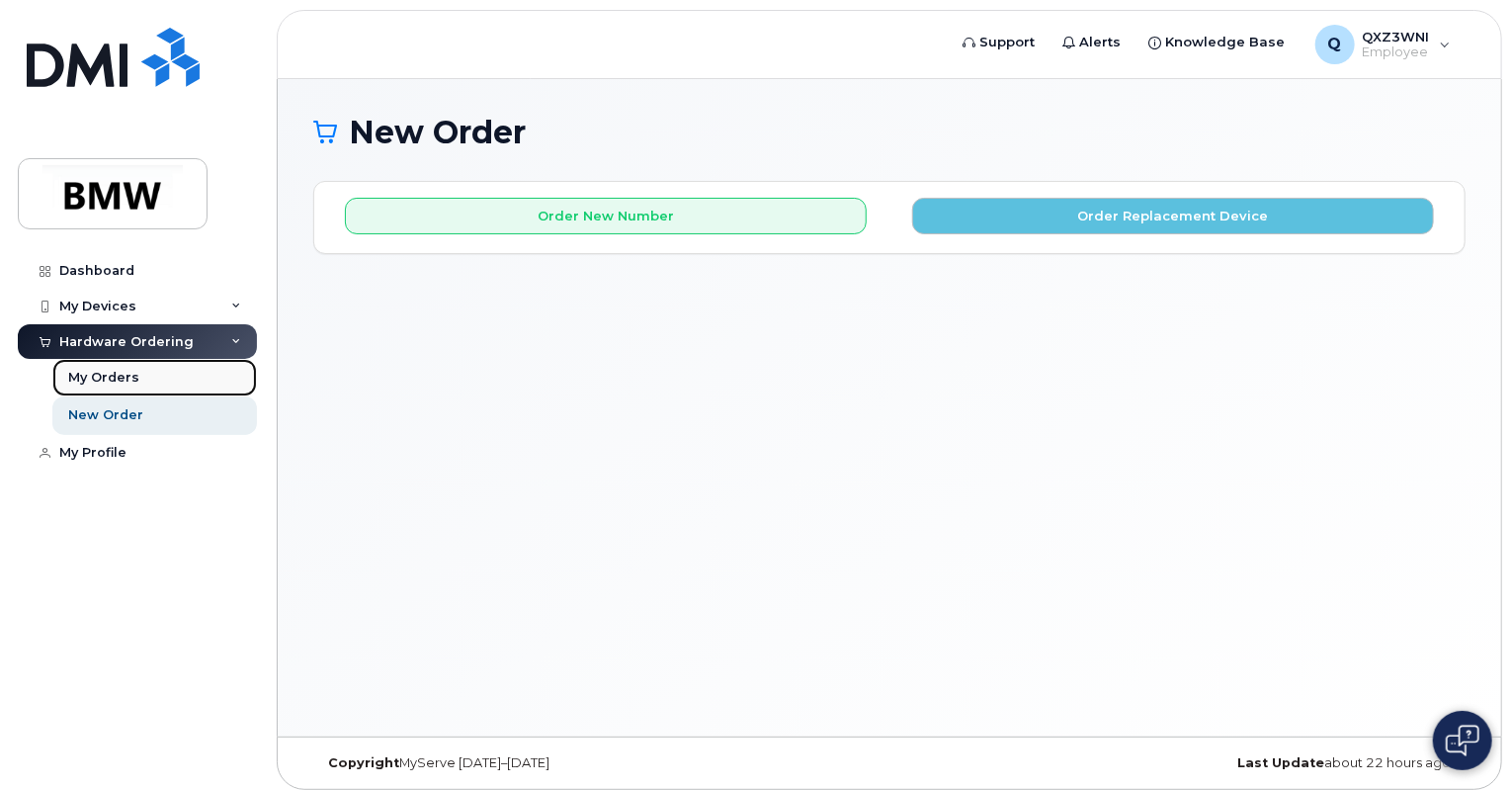 click on "My Orders" 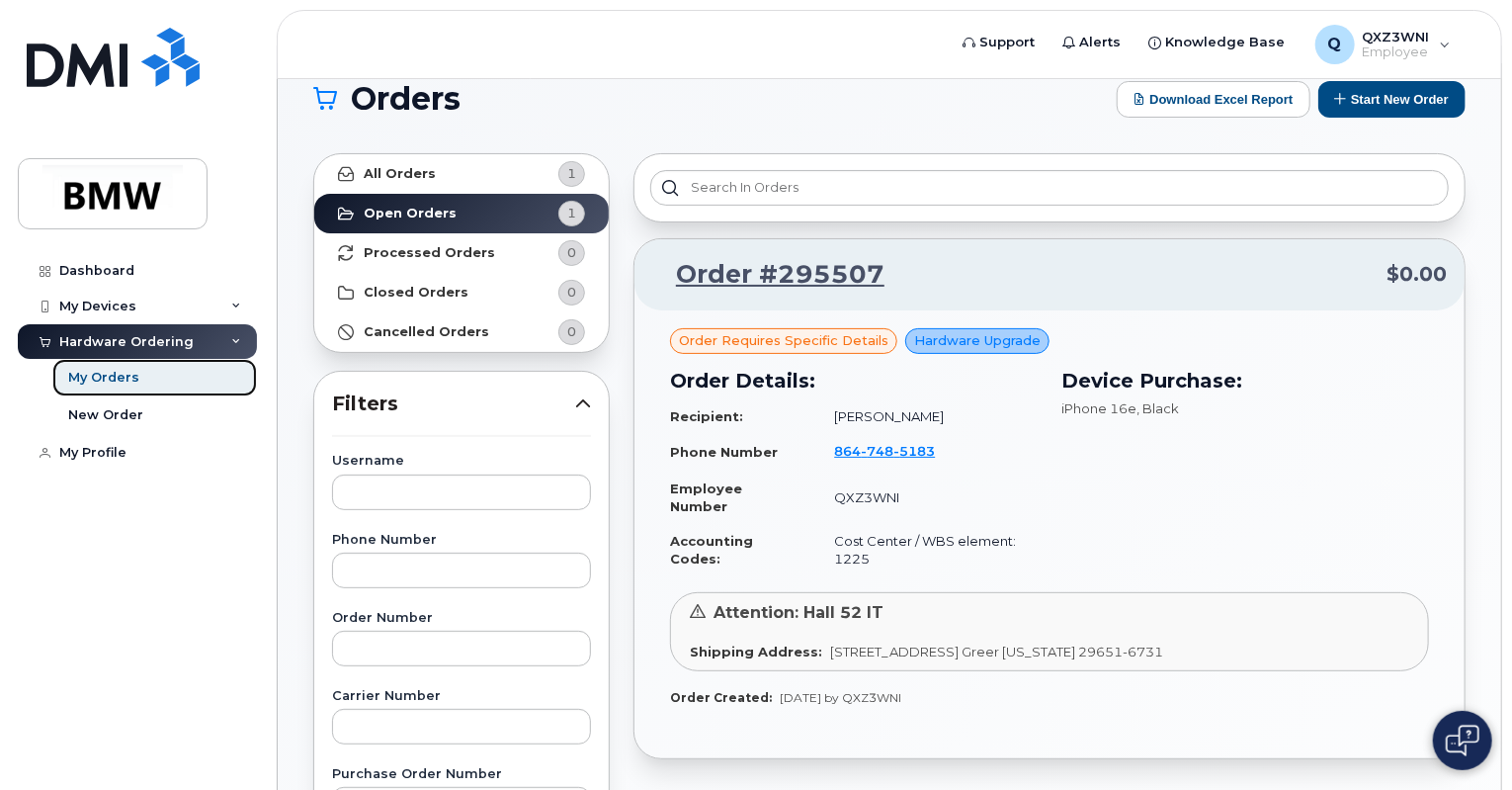 scroll, scrollTop: 0, scrollLeft: 0, axis: both 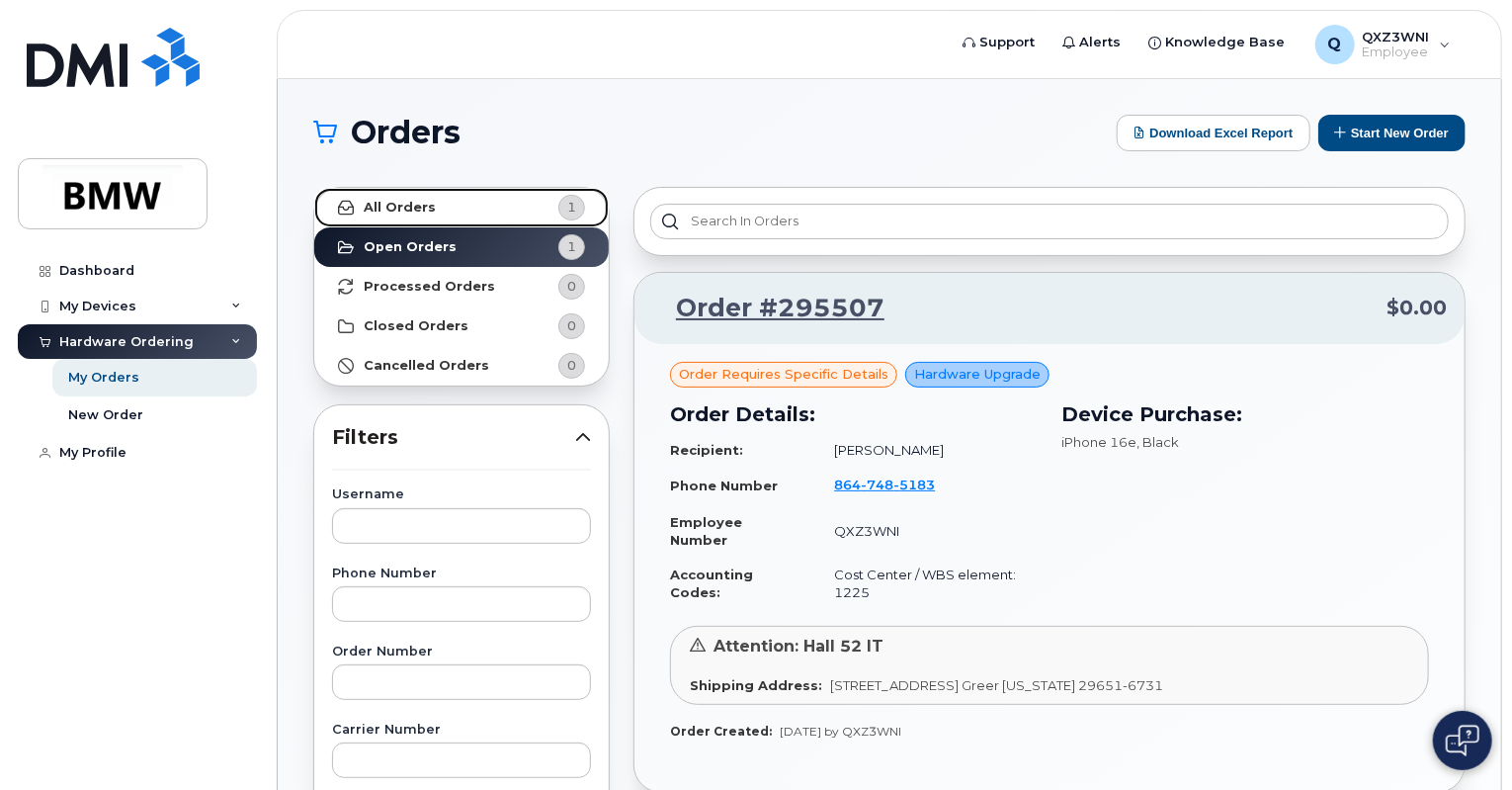 click on "All Orders 1" 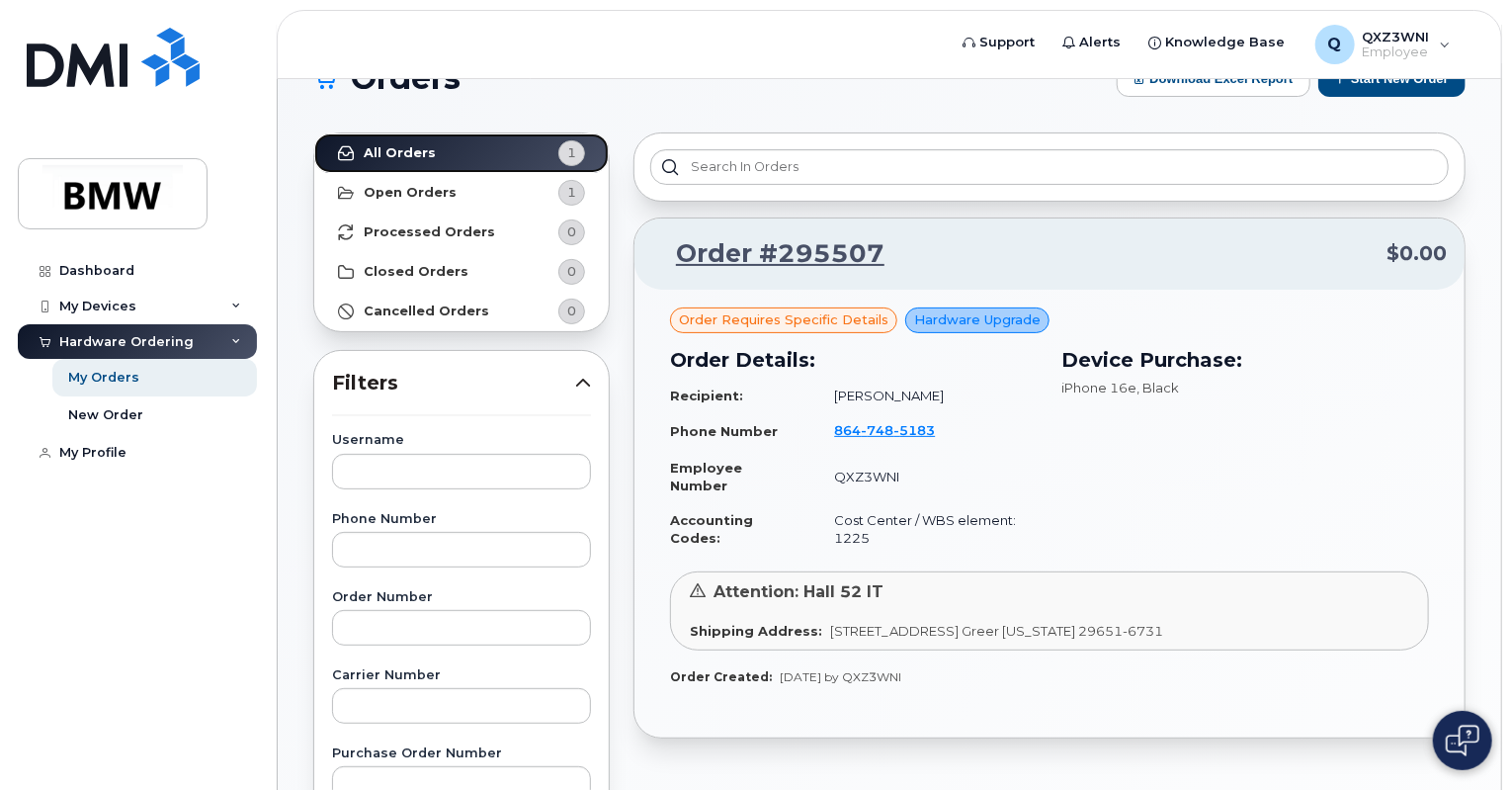 scroll, scrollTop: 0, scrollLeft: 0, axis: both 